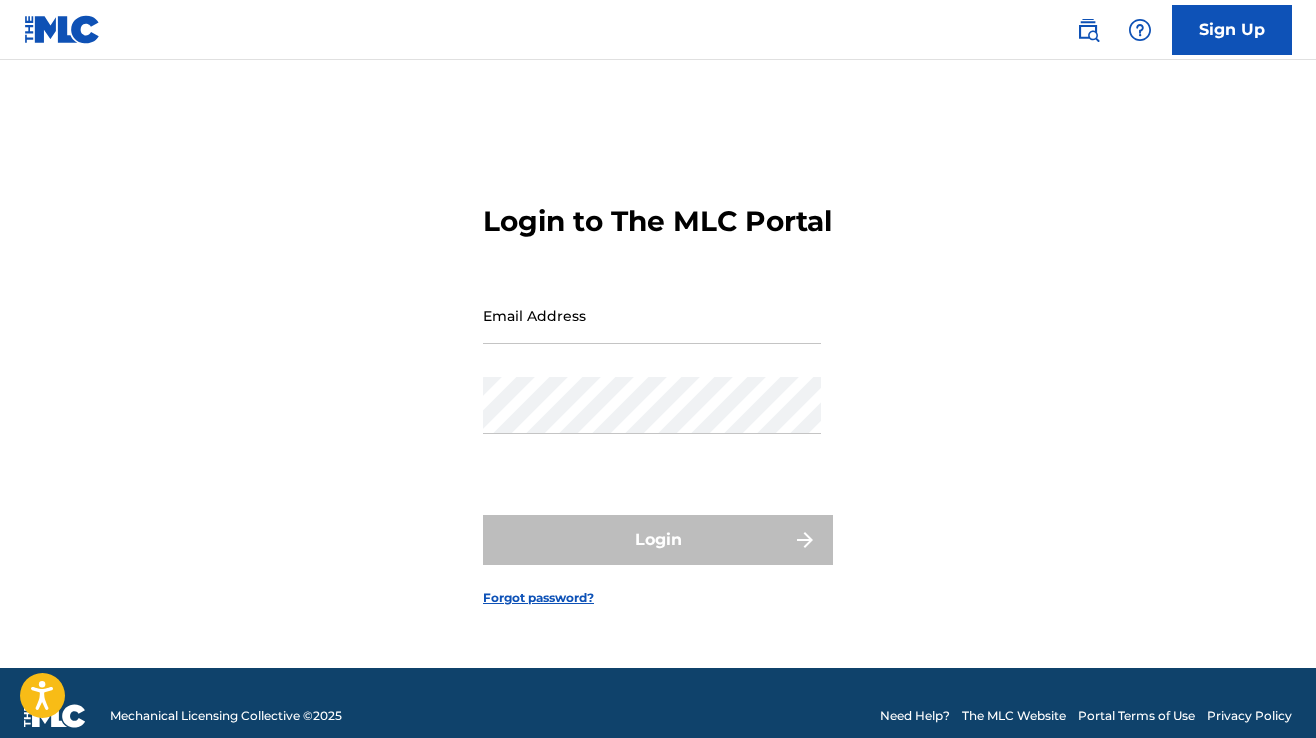 scroll, scrollTop: 0, scrollLeft: 0, axis: both 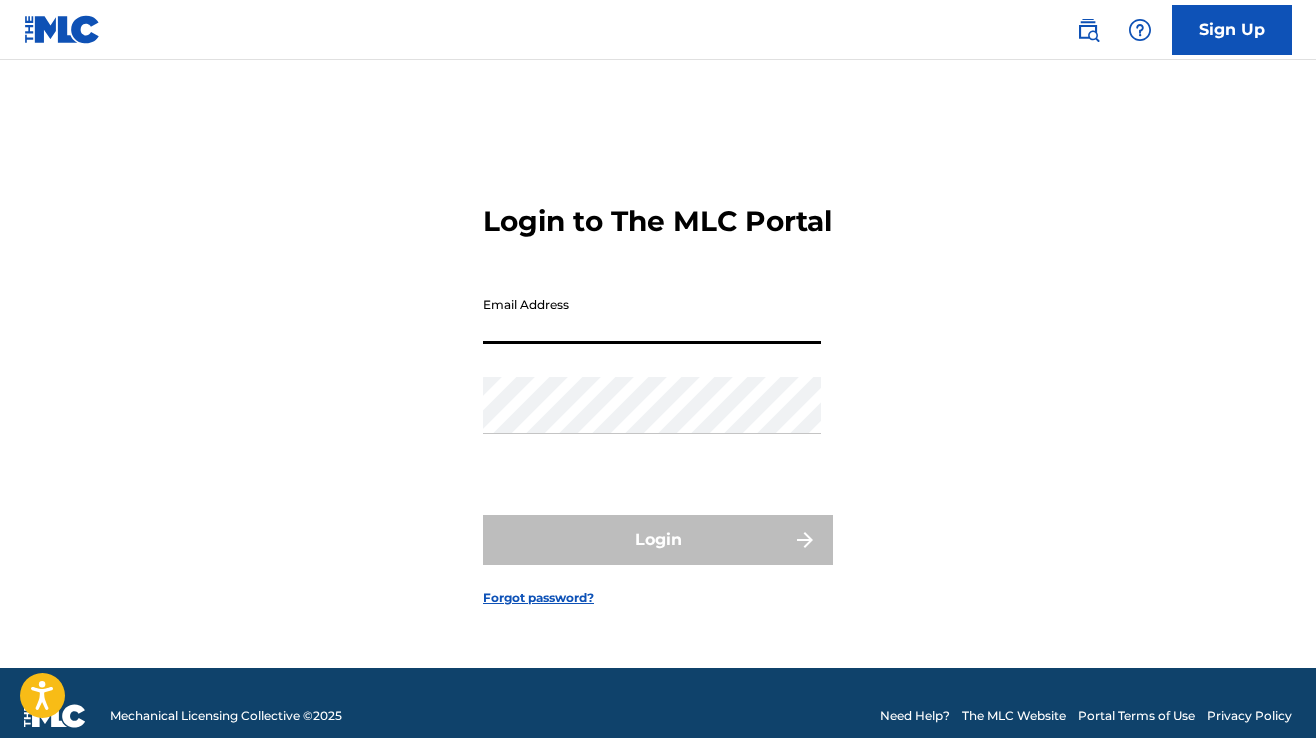 type on "[EMAIL]" 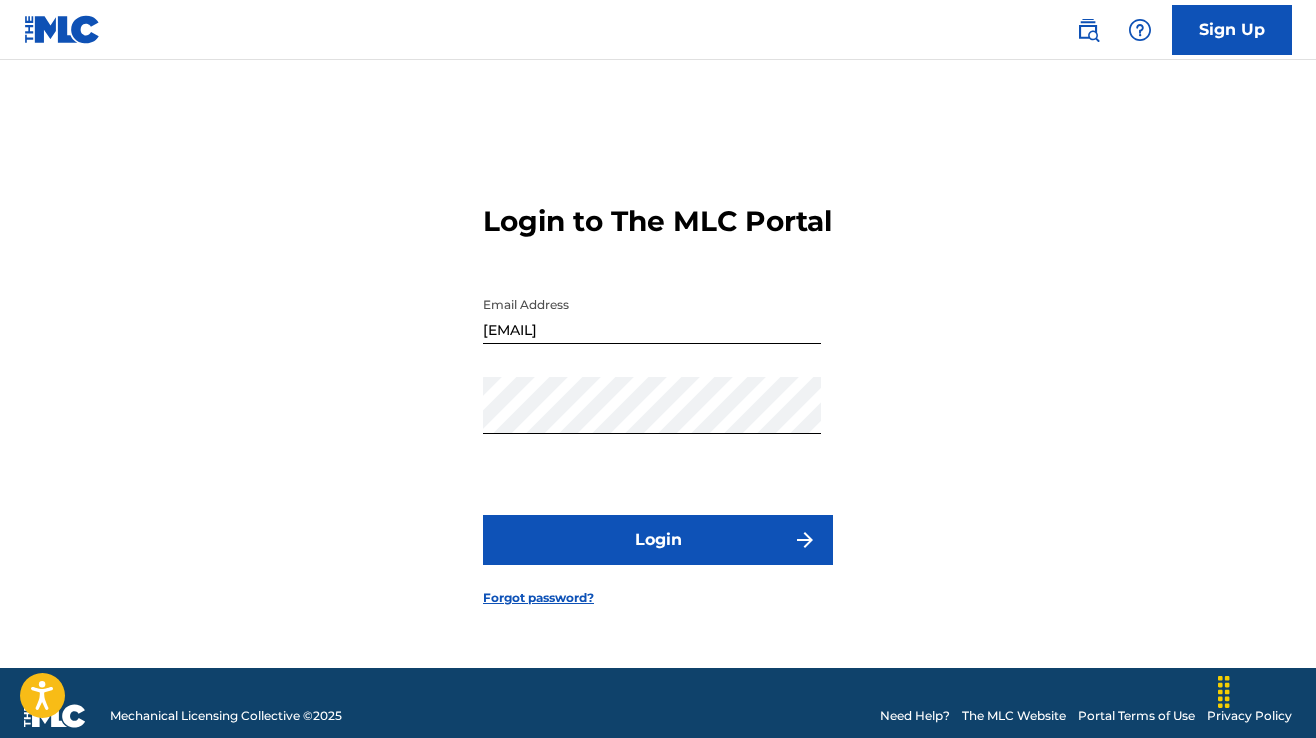 click on "Login" at bounding box center (658, 540) 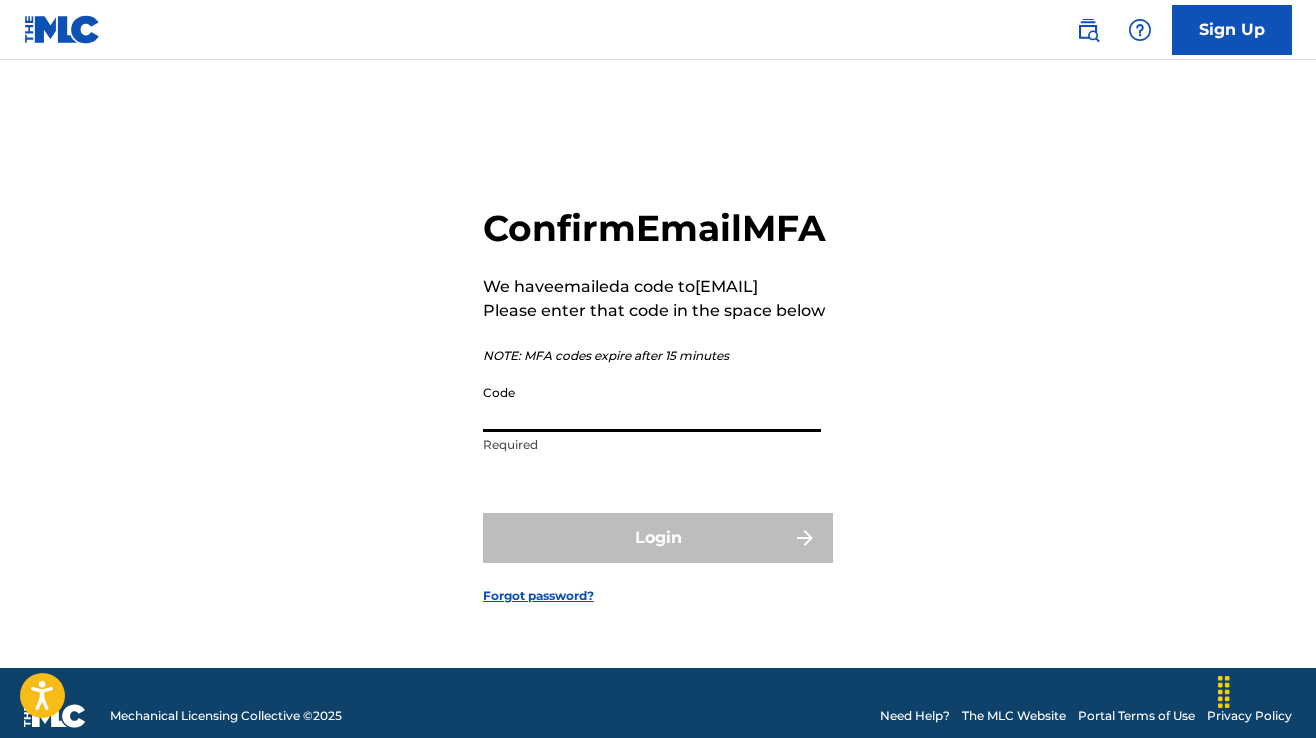 paste on "[NUMBER]" 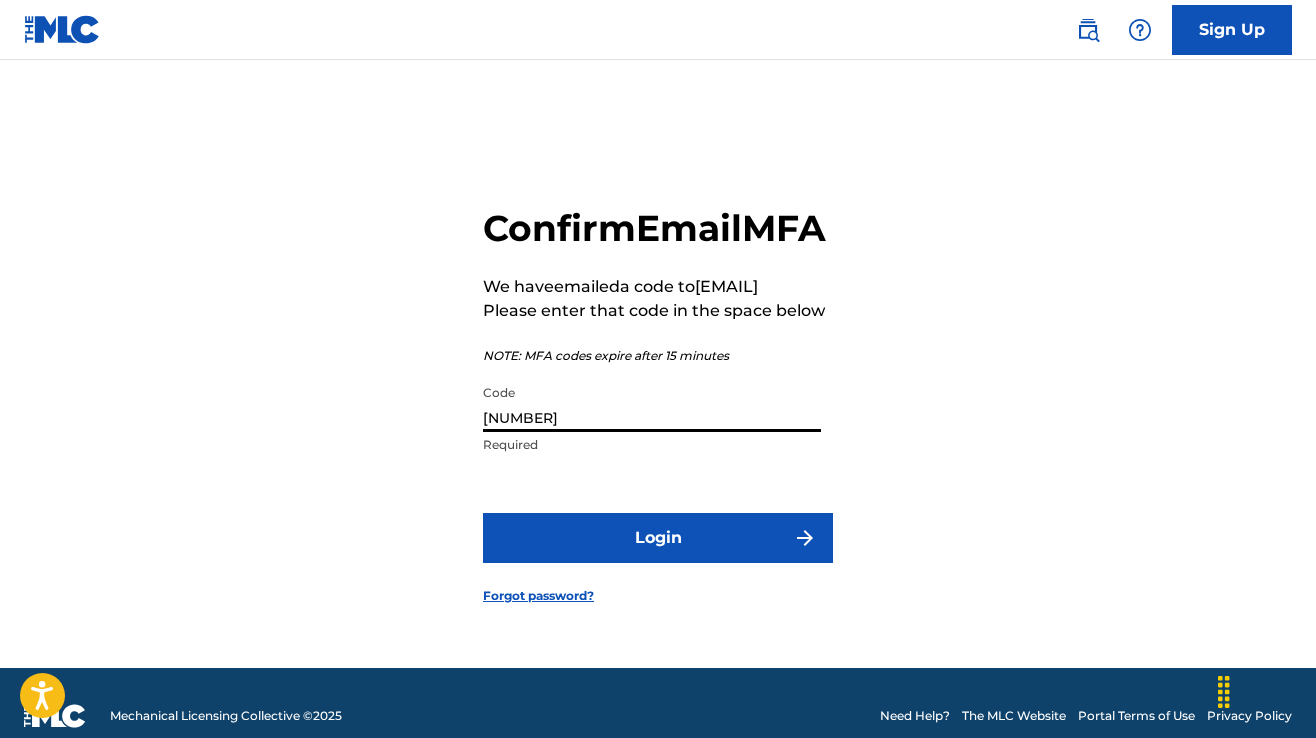 type on "[NUMBER]" 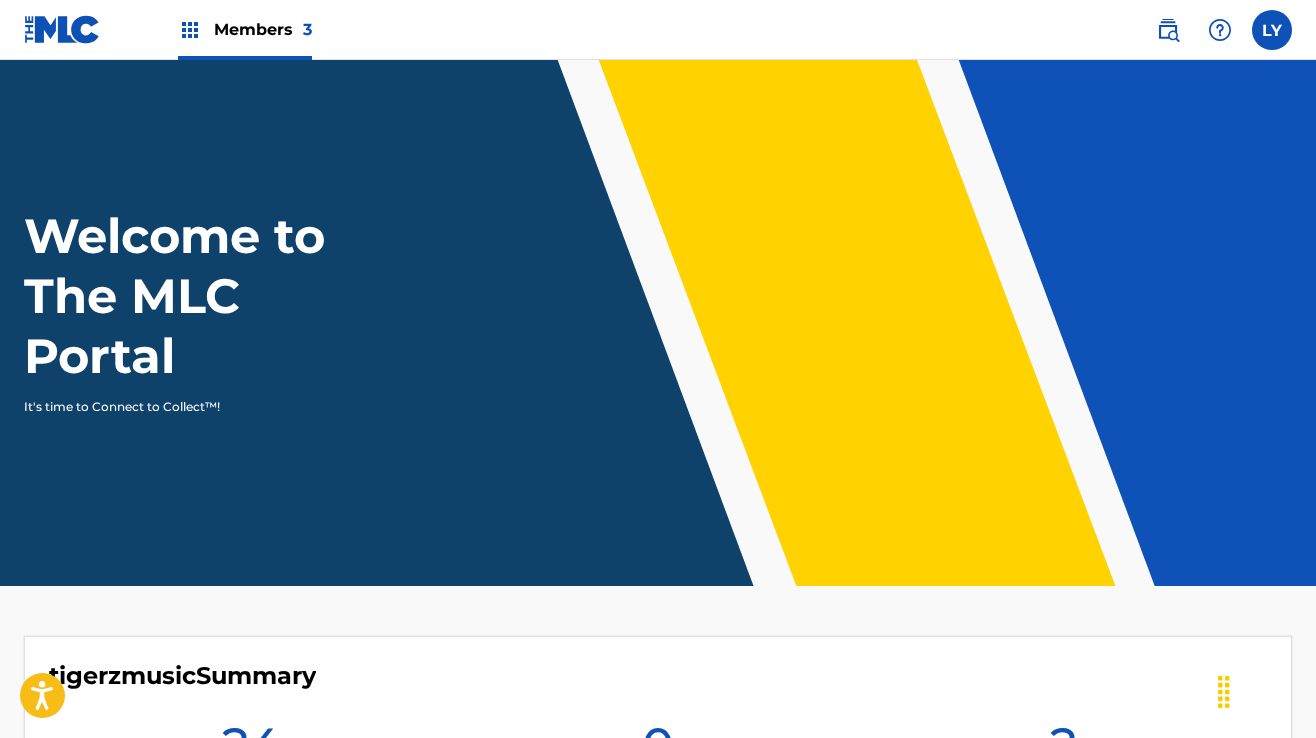 scroll, scrollTop: 0, scrollLeft: 0, axis: both 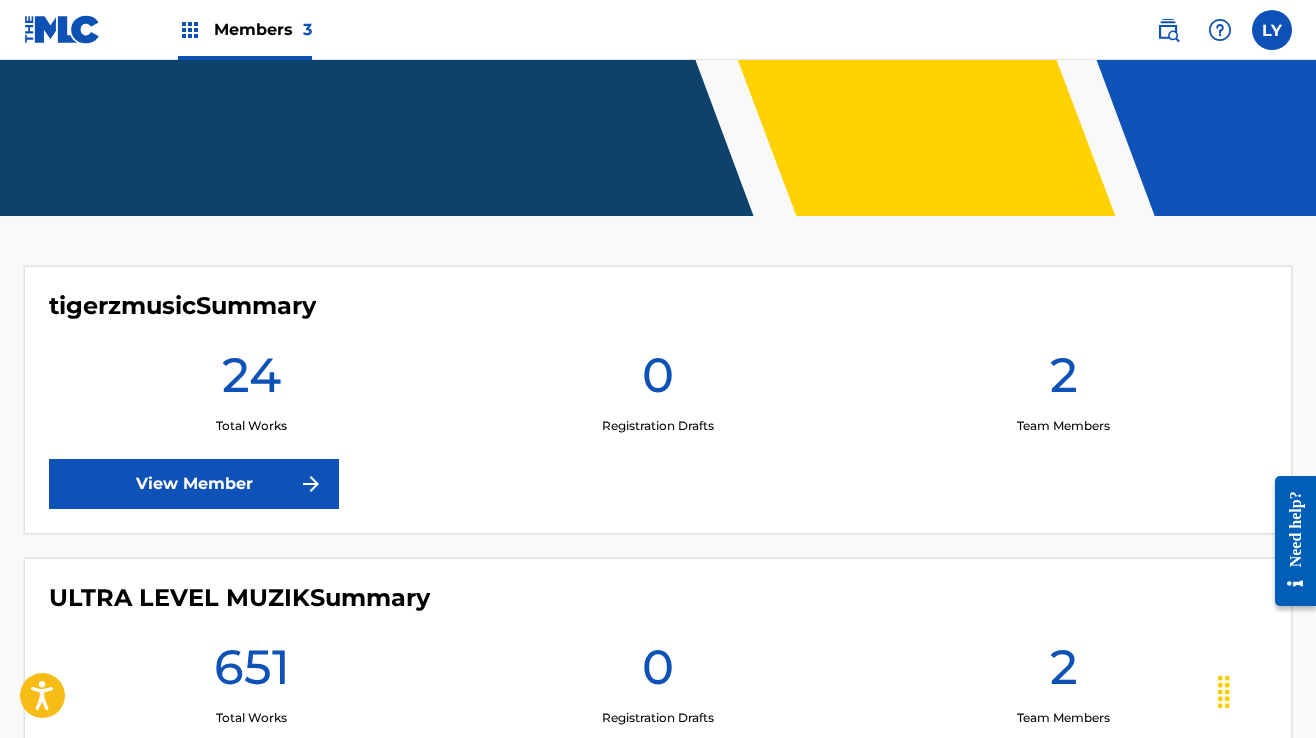 click at bounding box center (1272, 30) 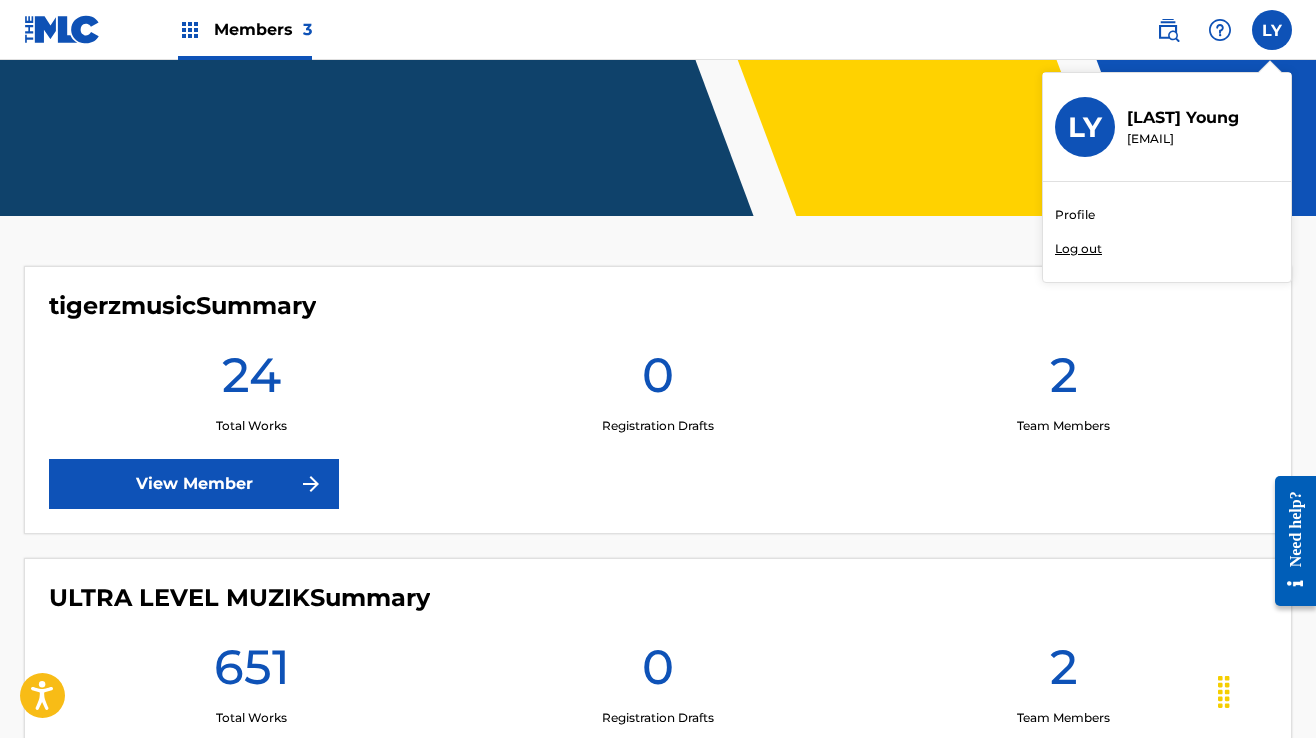 click on "Profile" at bounding box center [1075, 215] 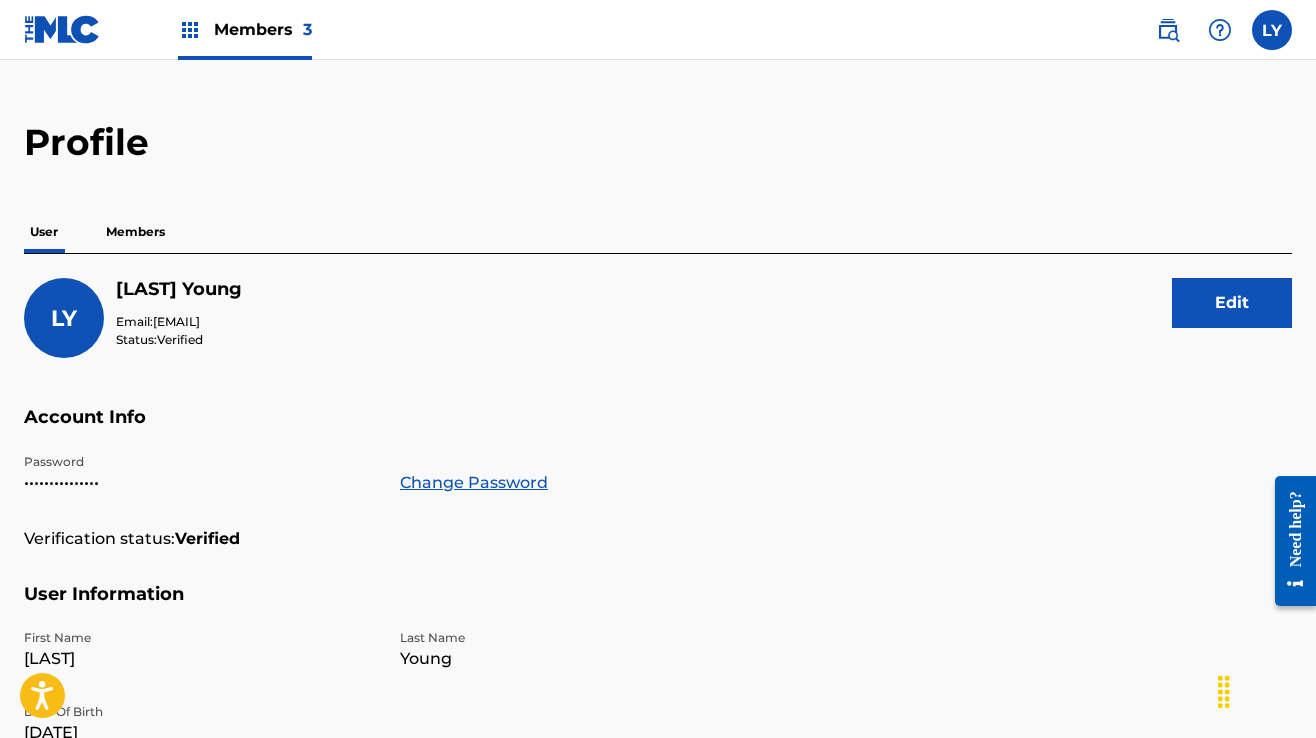 scroll, scrollTop: 0, scrollLeft: 0, axis: both 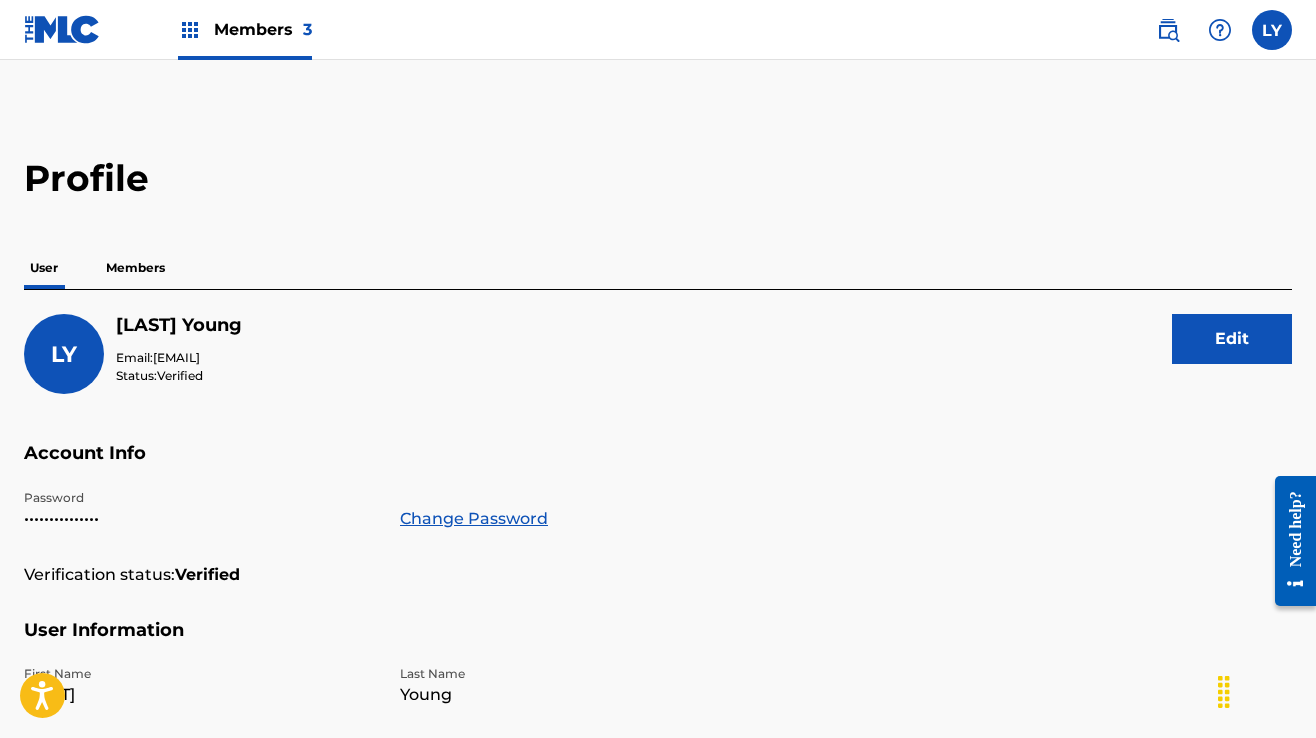 click on "Members" at bounding box center (135, 268) 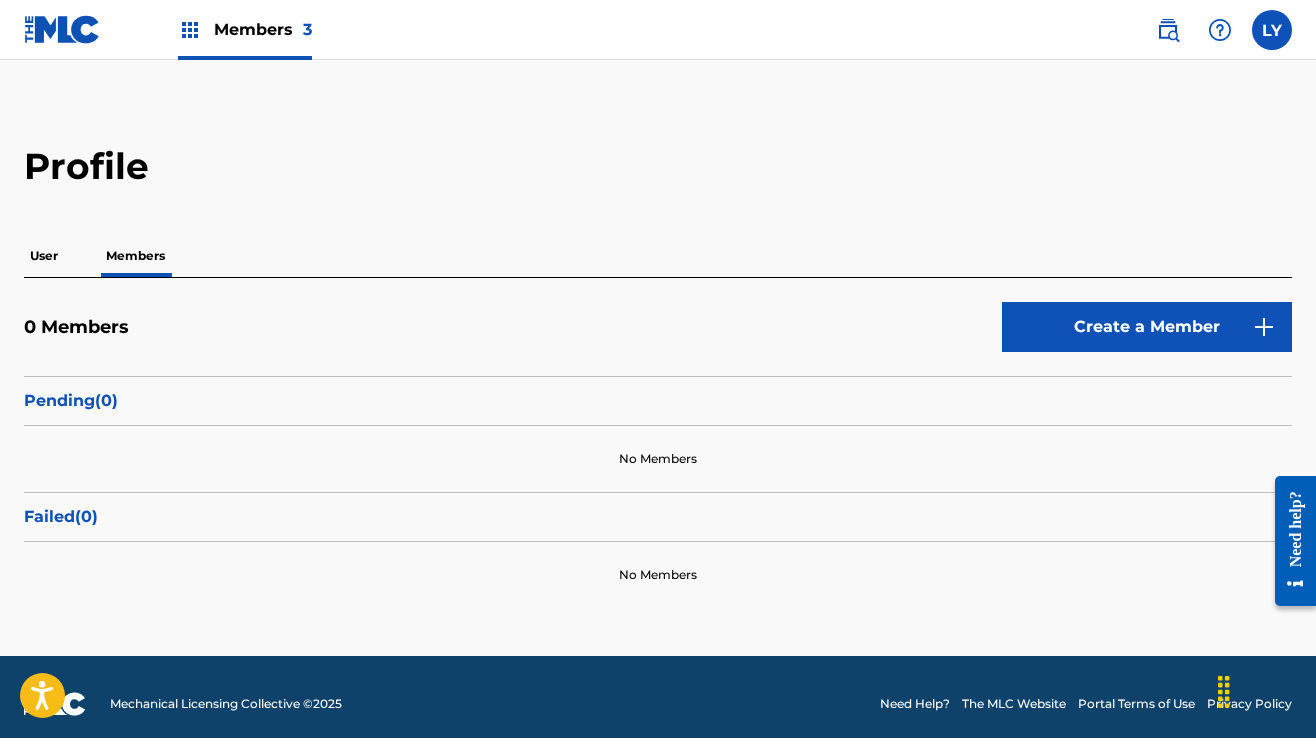 scroll, scrollTop: 26, scrollLeft: 0, axis: vertical 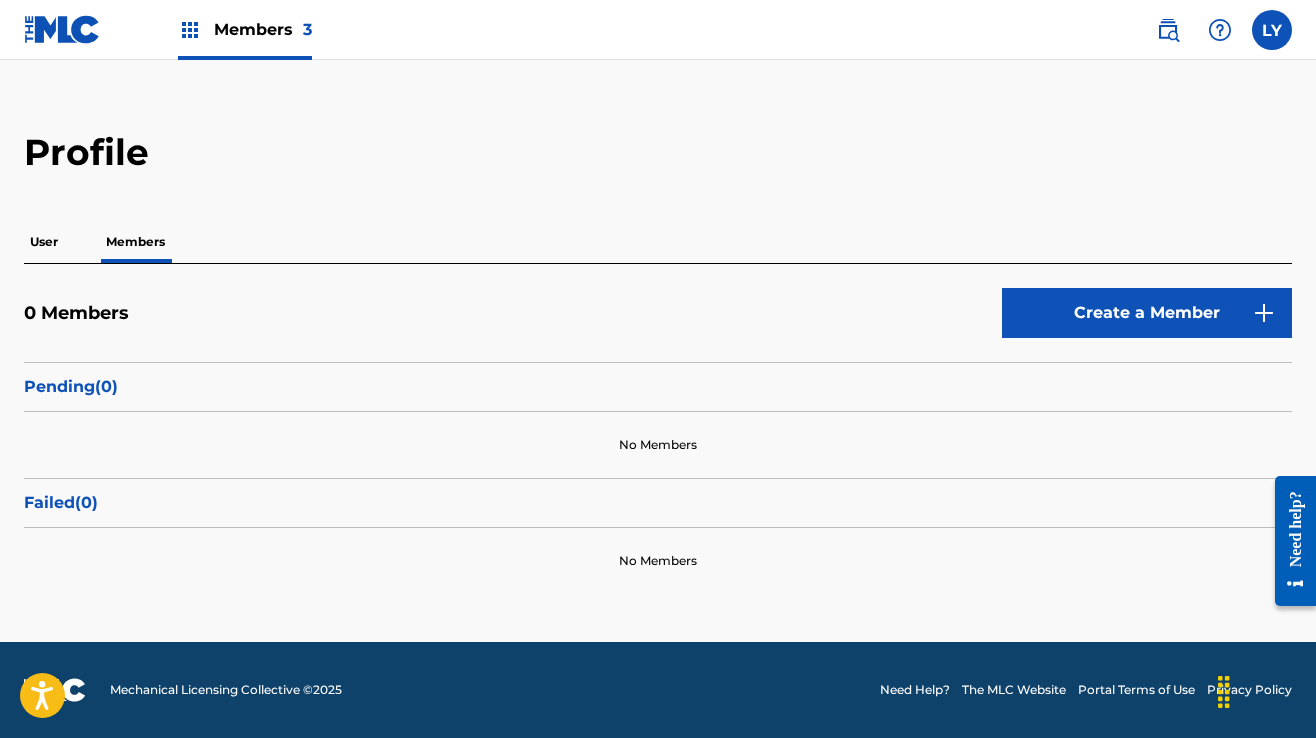 click on "User" at bounding box center [44, 242] 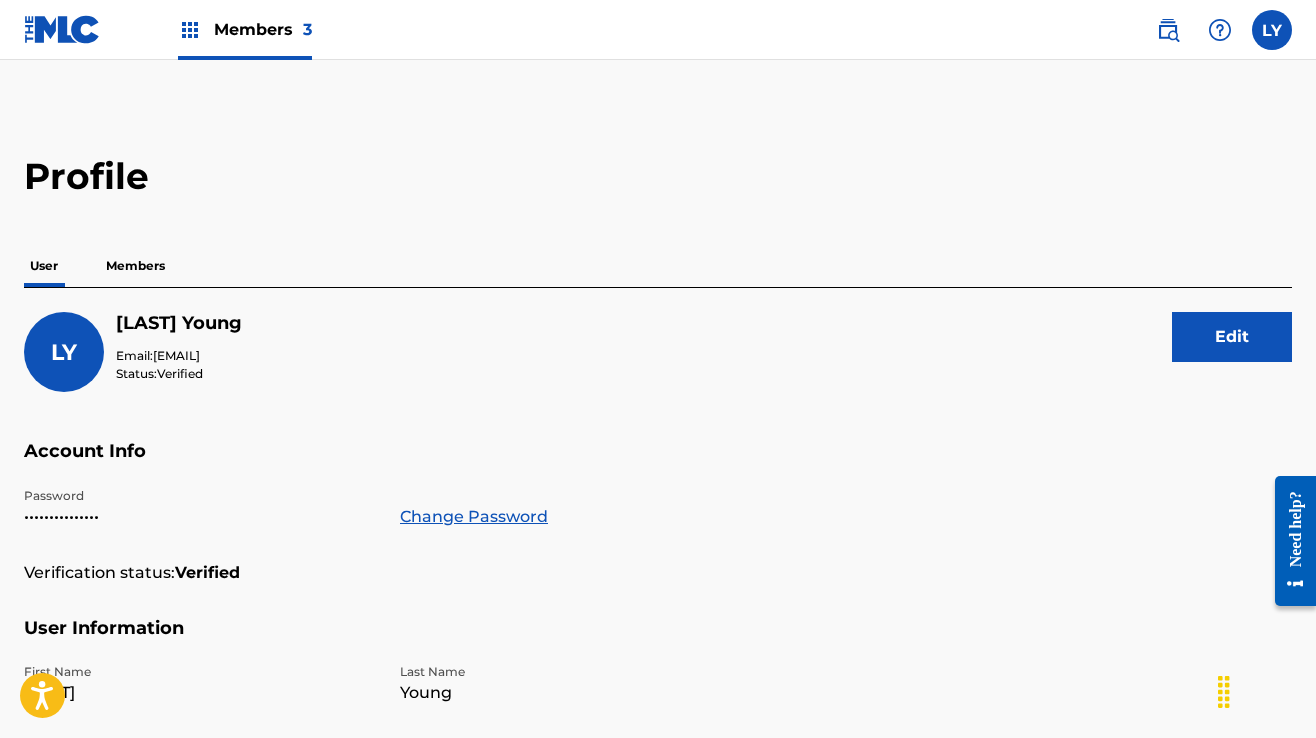 scroll, scrollTop: 0, scrollLeft: 0, axis: both 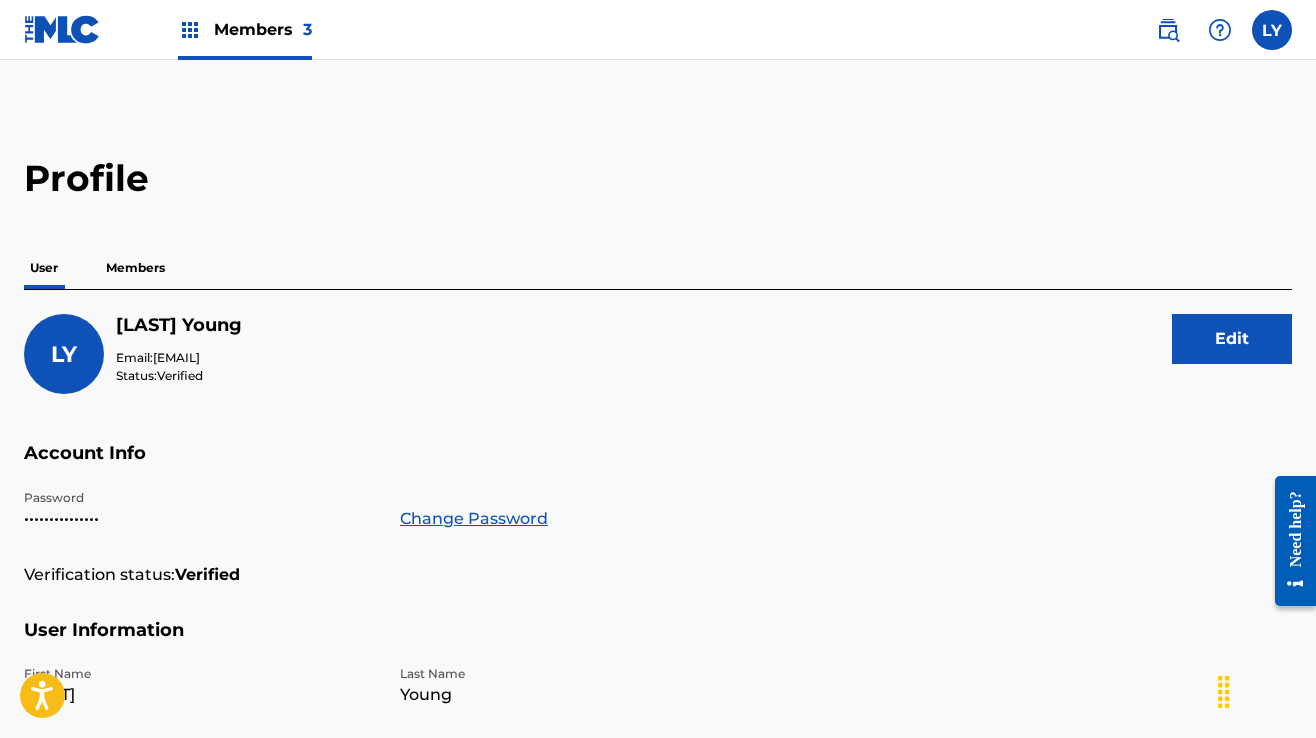 click on "Members    3" at bounding box center [245, 29] 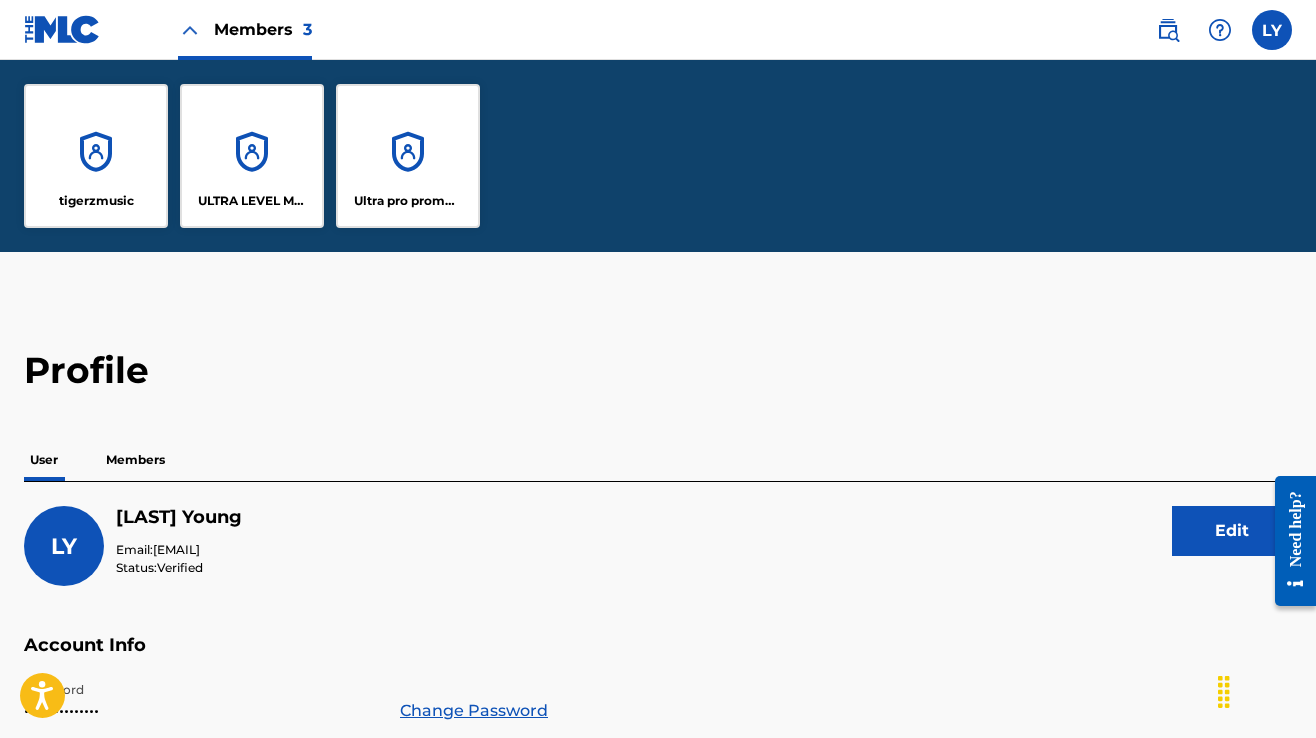 click at bounding box center [62, 29] 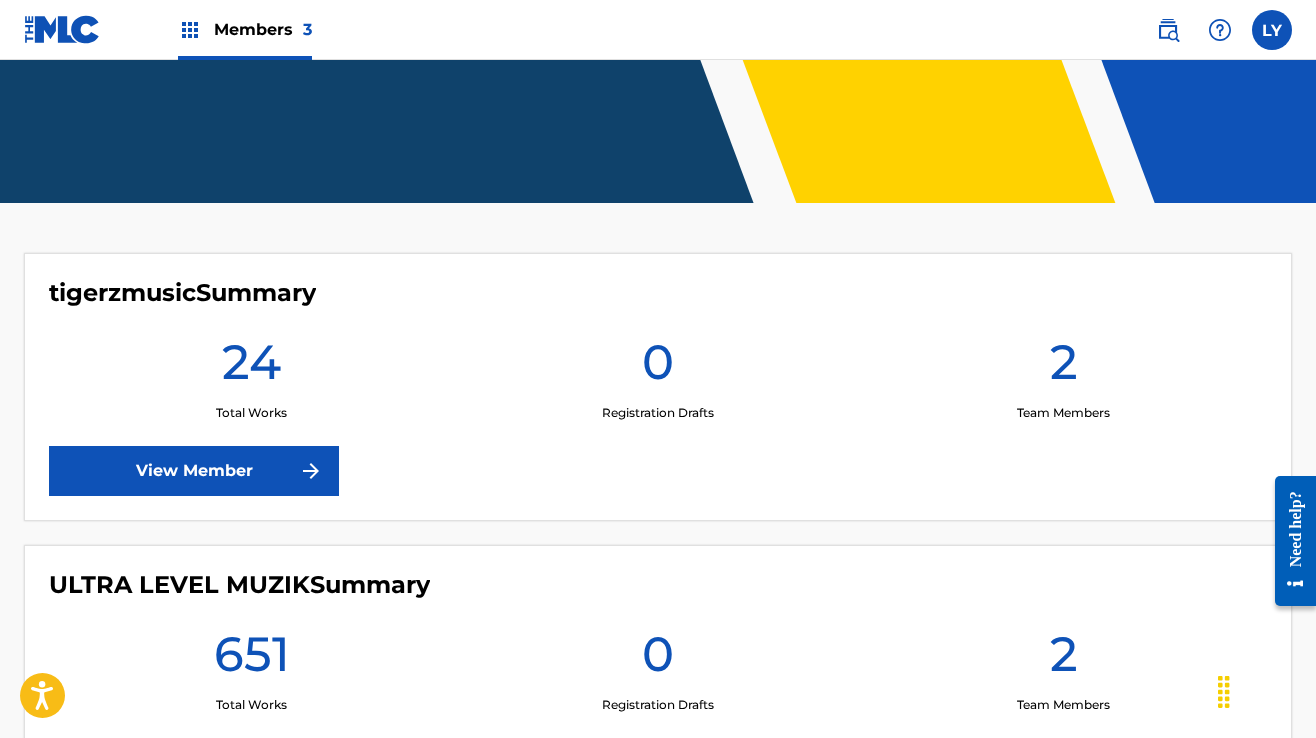 scroll, scrollTop: 0, scrollLeft: 0, axis: both 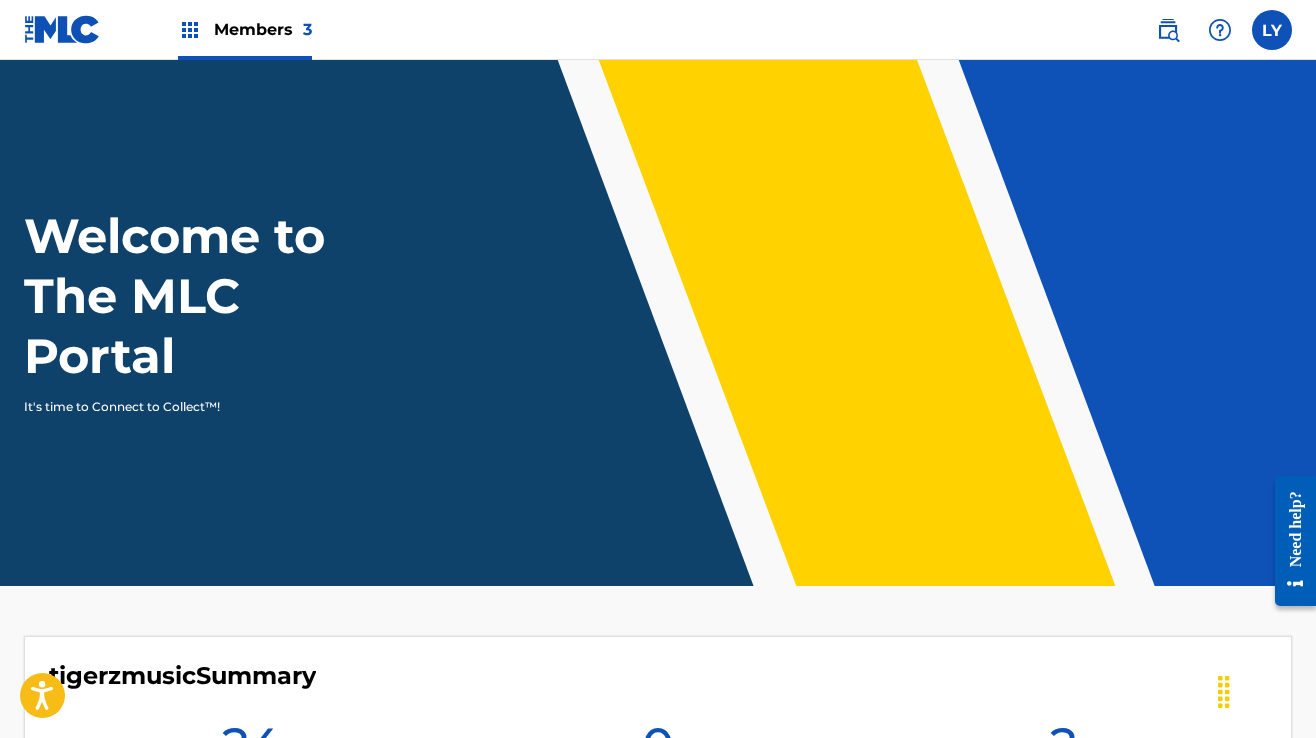 click at bounding box center (1220, 30) 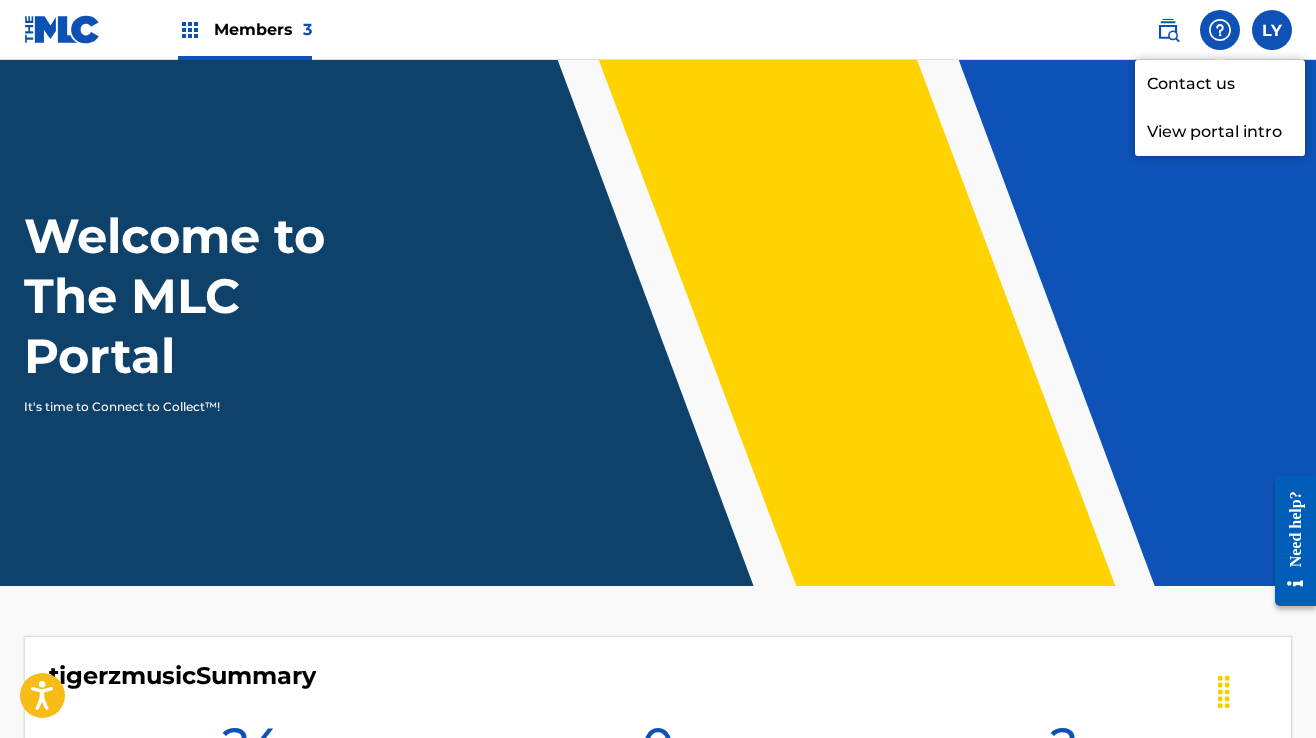 click at bounding box center (1220, 30) 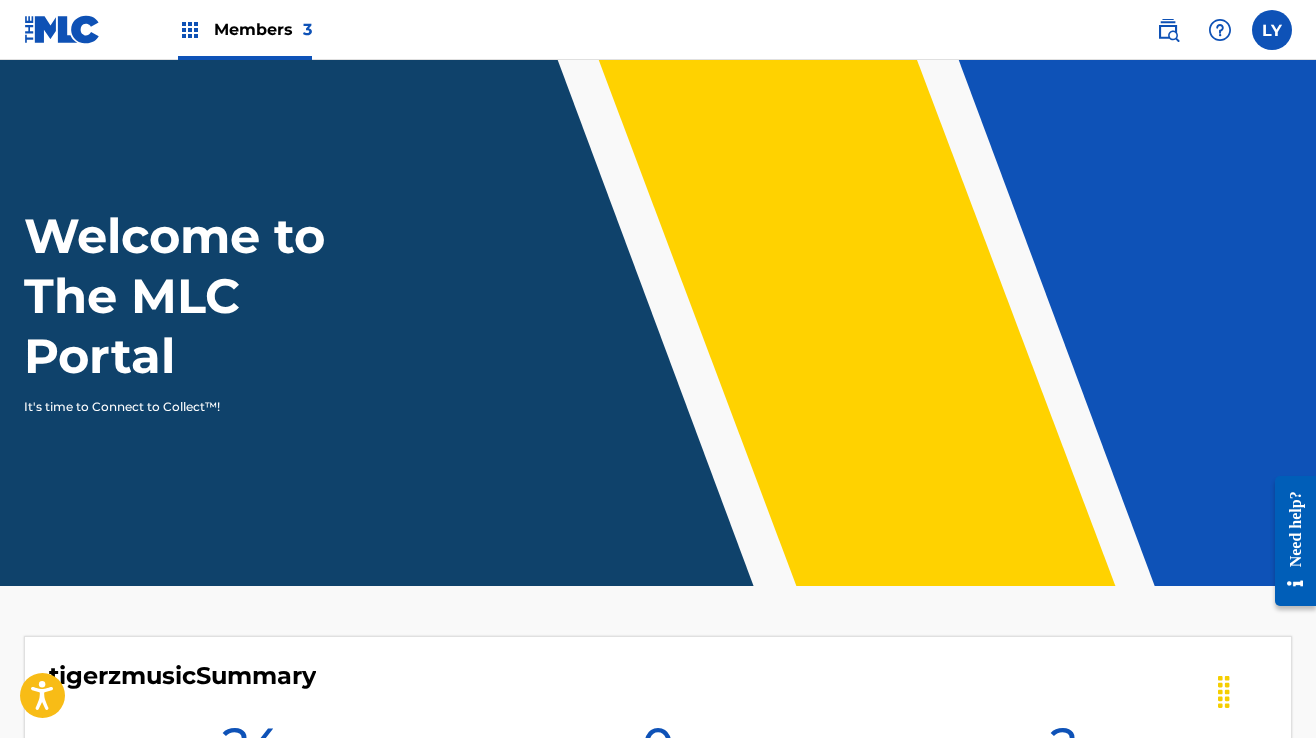 click at bounding box center (1272, 30) 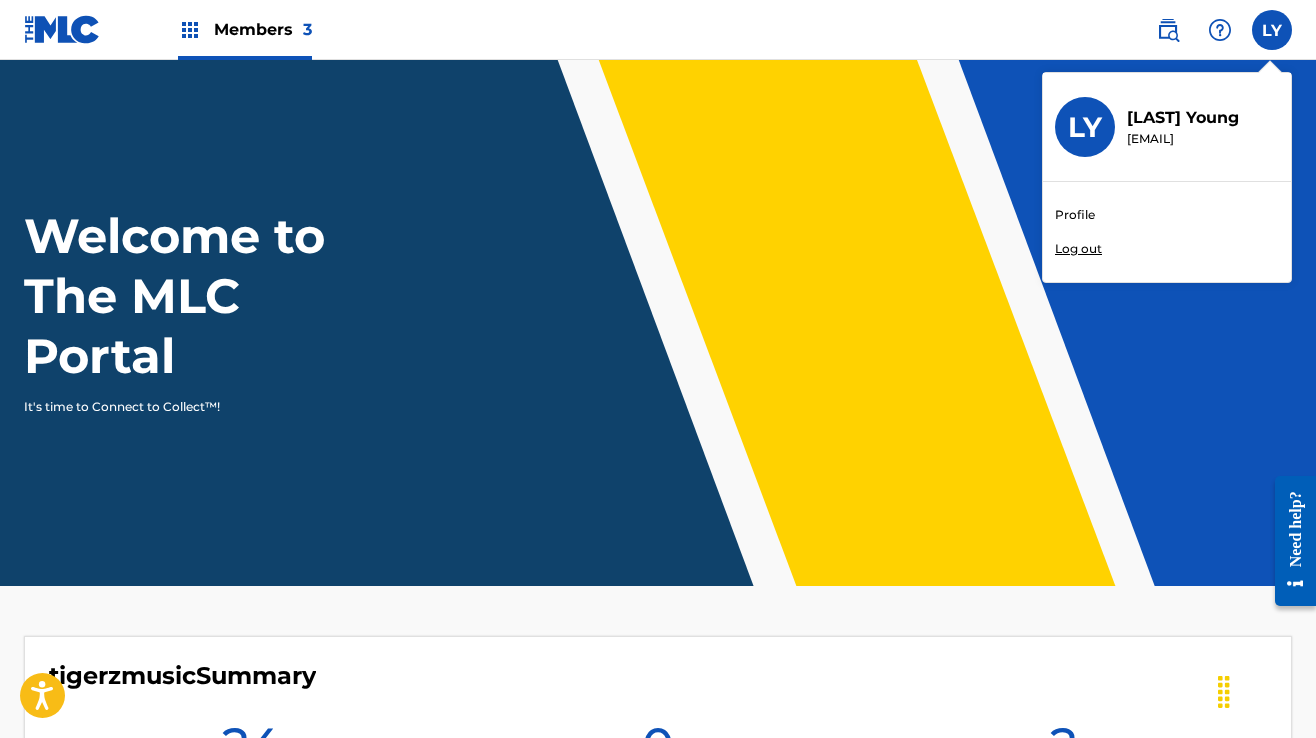 click on "Profile" at bounding box center (1075, 215) 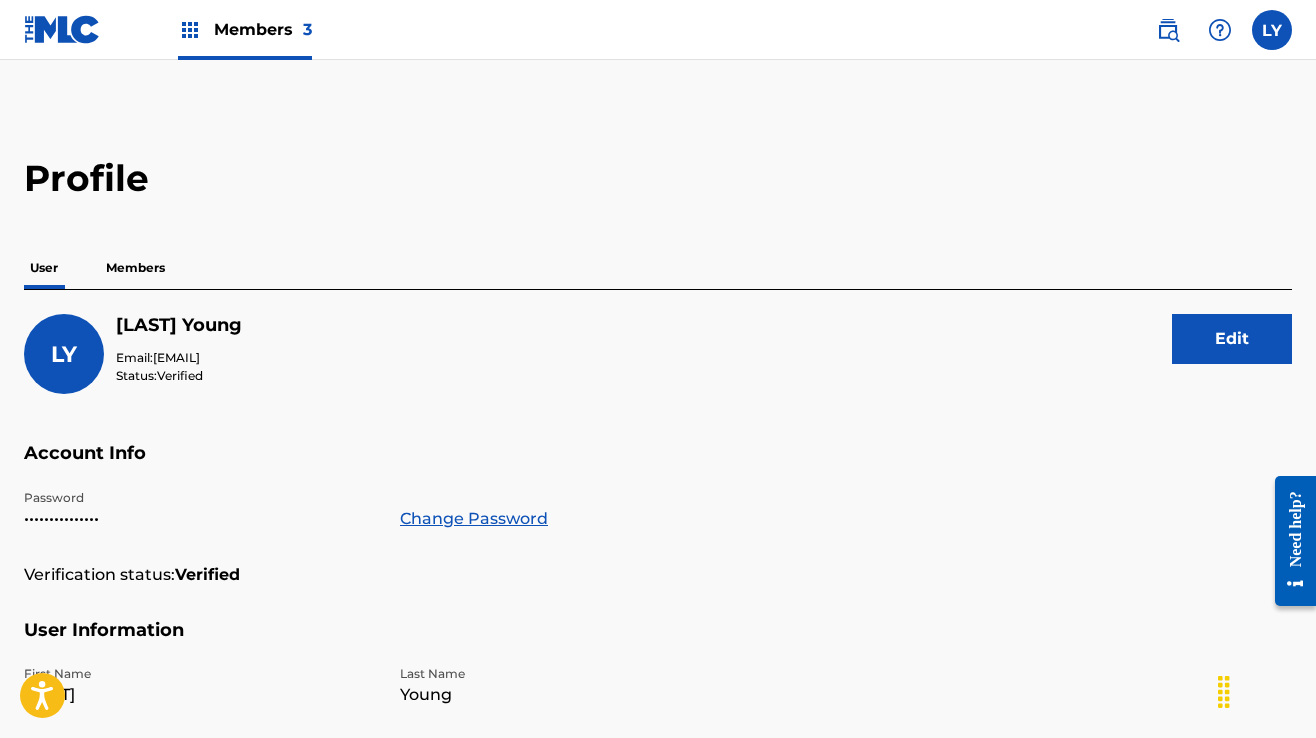 click on "Members" at bounding box center [135, 268] 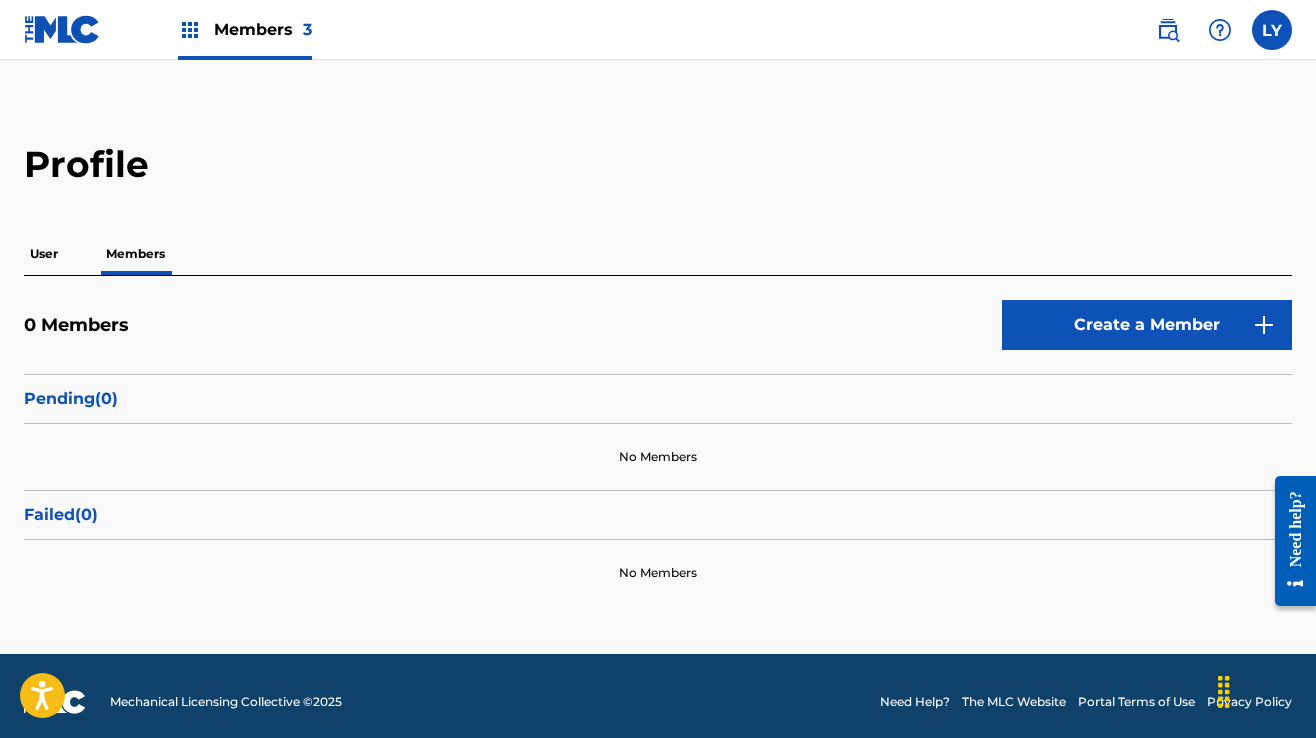 scroll, scrollTop: 0, scrollLeft: 0, axis: both 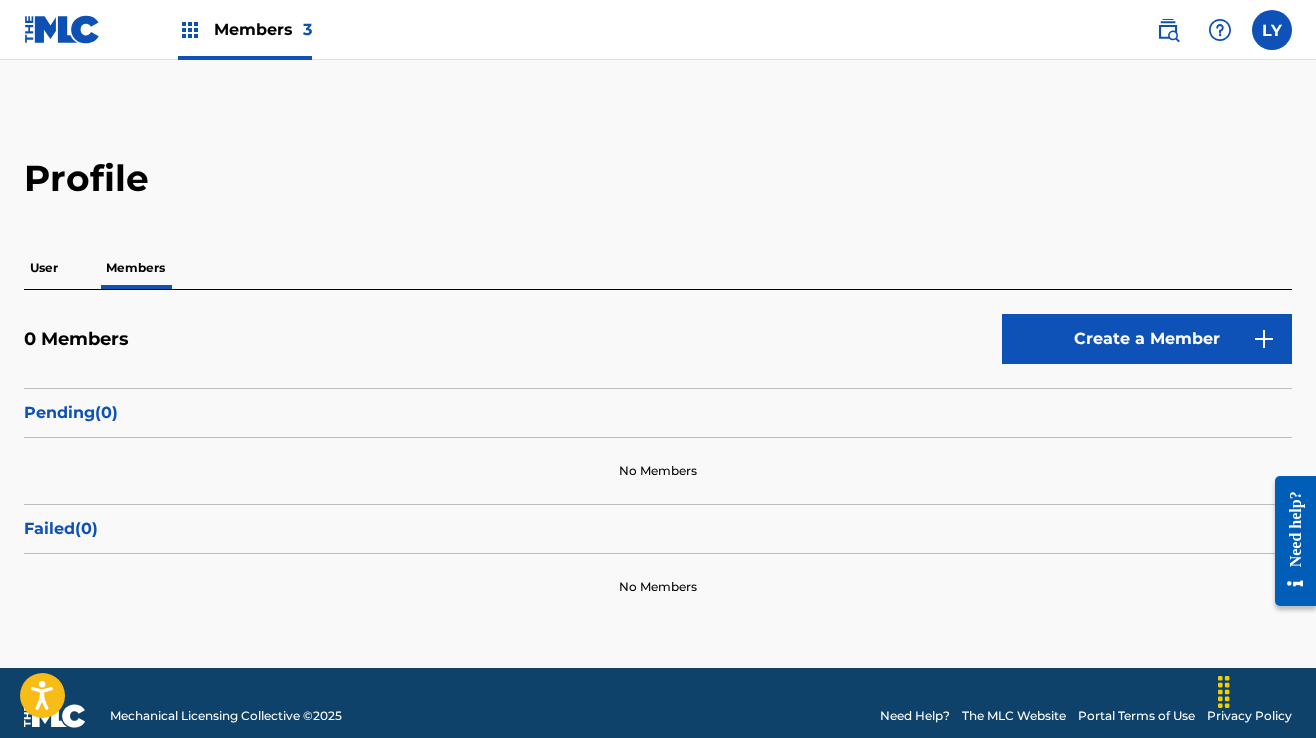 click on "User" at bounding box center [44, 268] 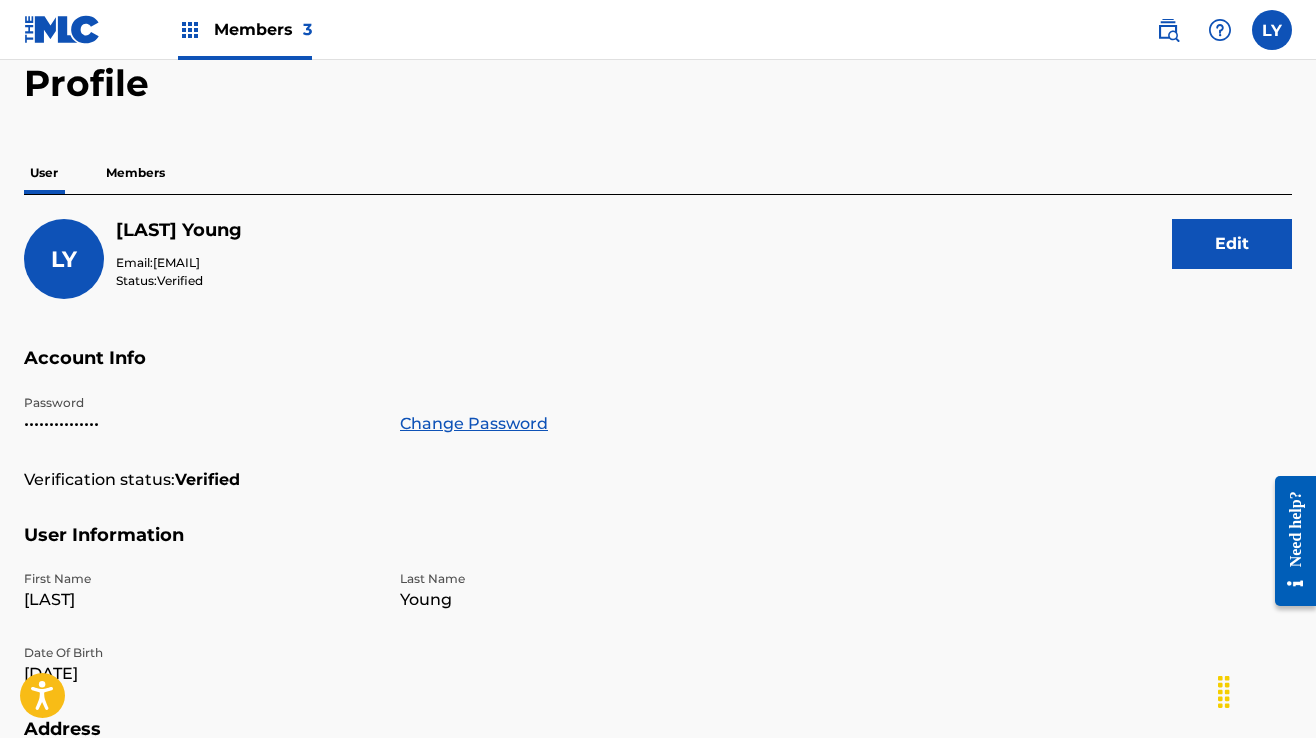 scroll, scrollTop: 0, scrollLeft: 0, axis: both 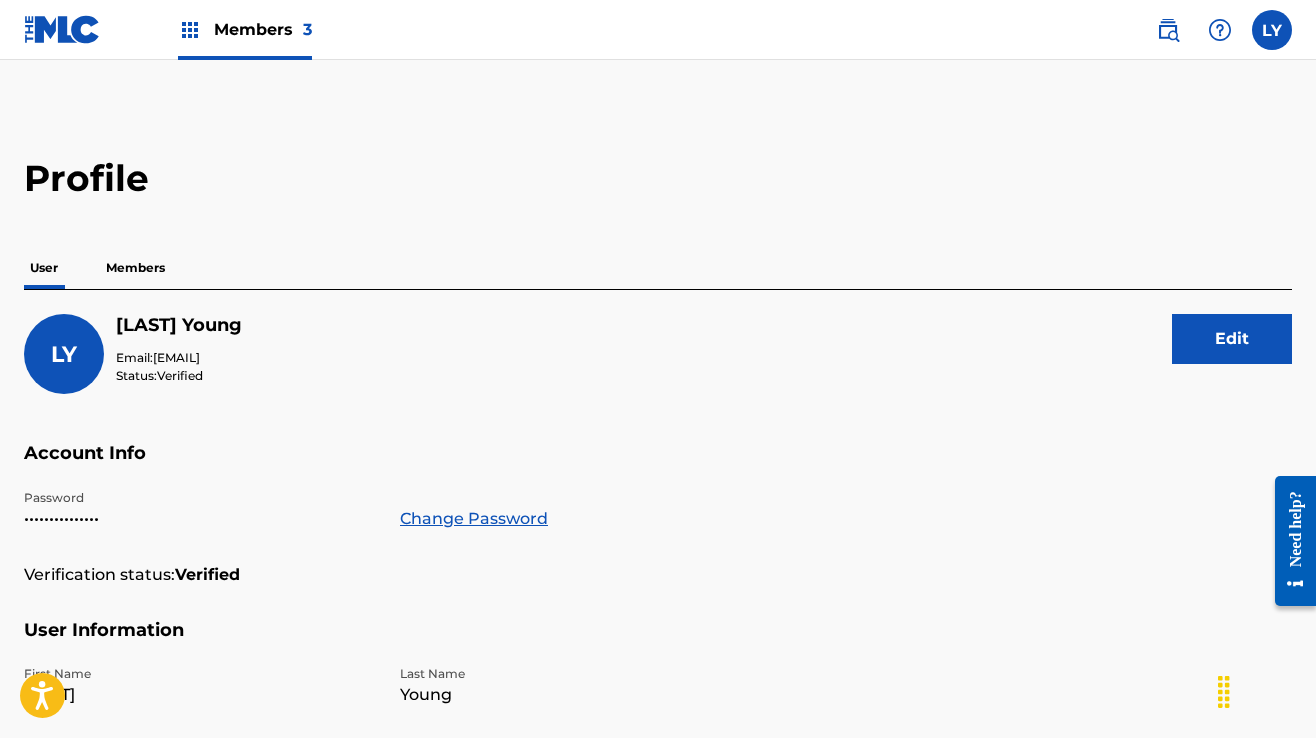click at bounding box center (62, 29) 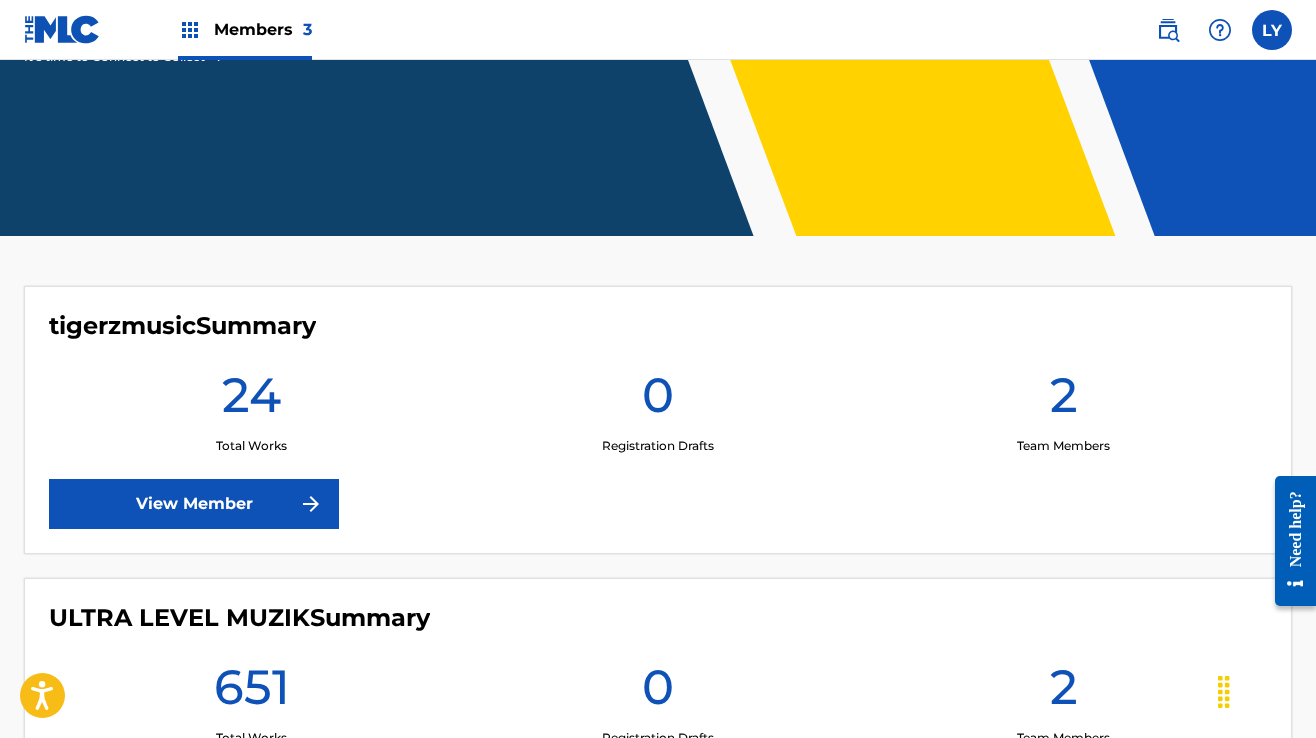 scroll, scrollTop: 100, scrollLeft: 0, axis: vertical 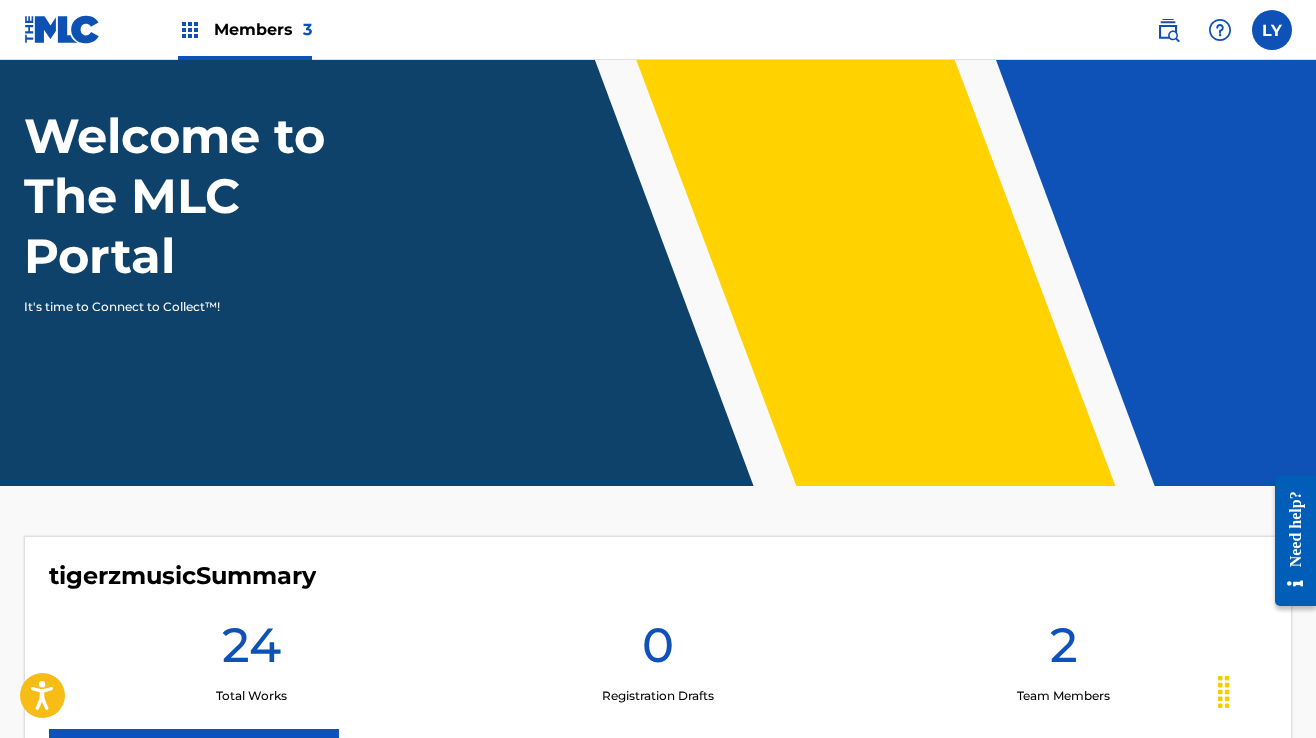 click on "Members    3" at bounding box center (245, 29) 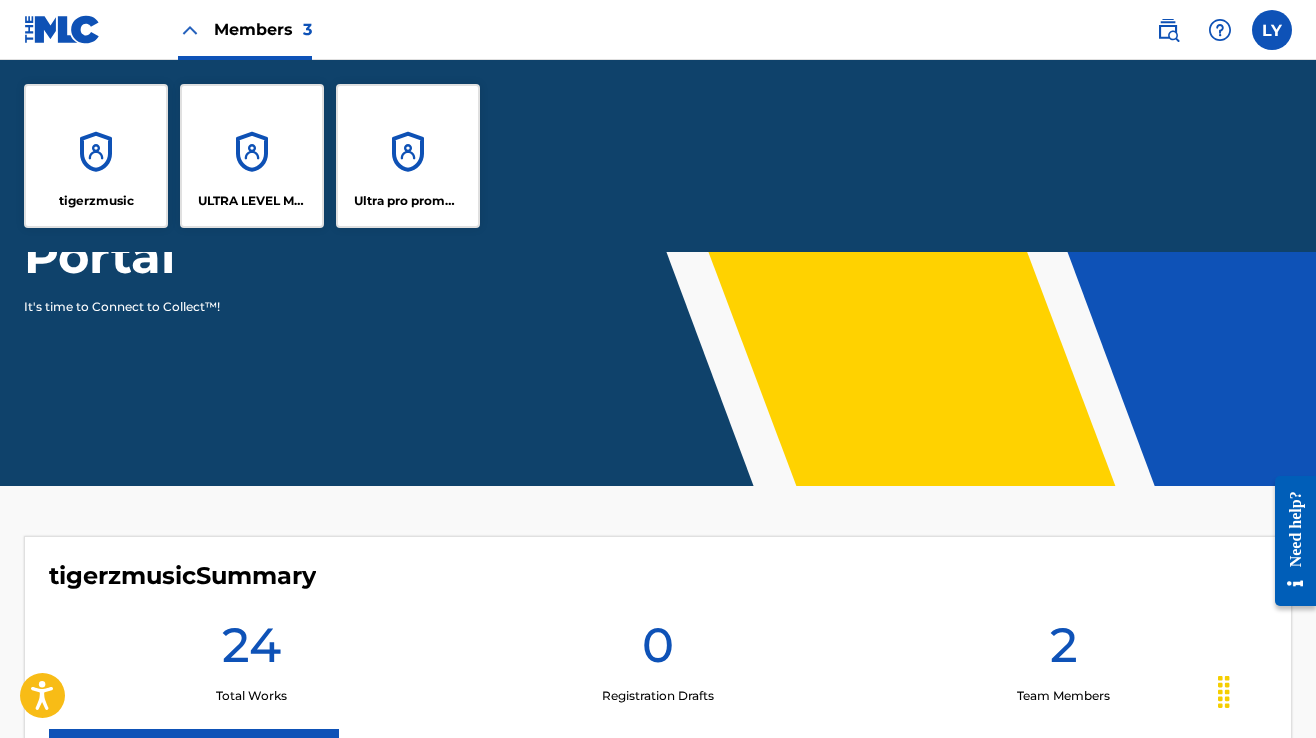 click on "ULTRA LEVEL MUZIK" at bounding box center [252, 156] 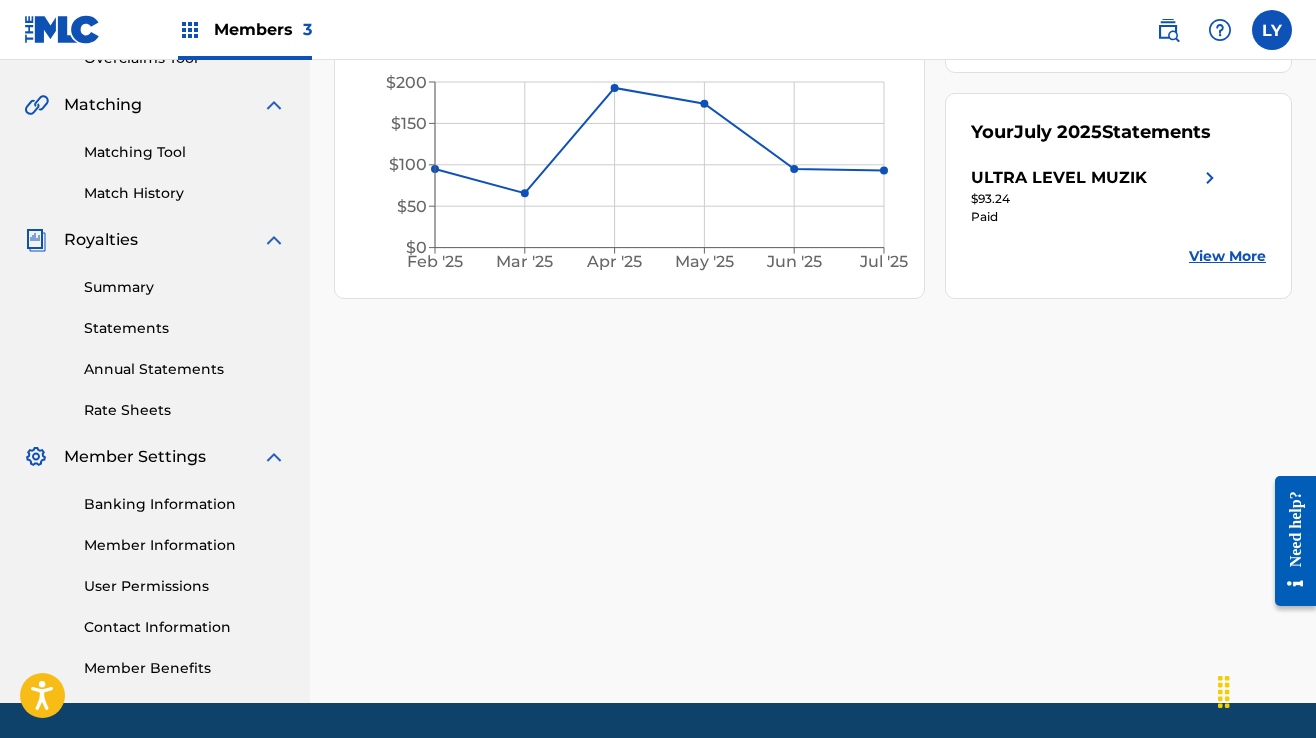 scroll, scrollTop: 502, scrollLeft: 0, axis: vertical 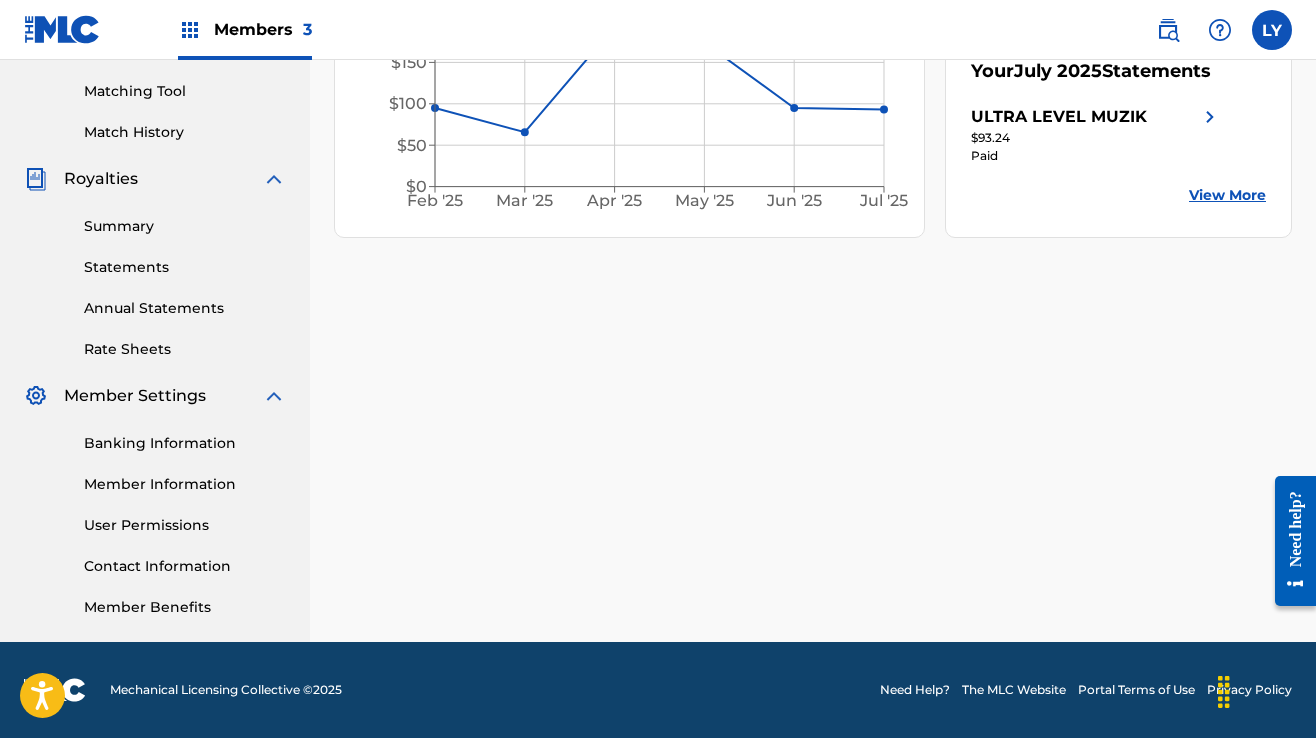 click on "Member Information" at bounding box center (185, 484) 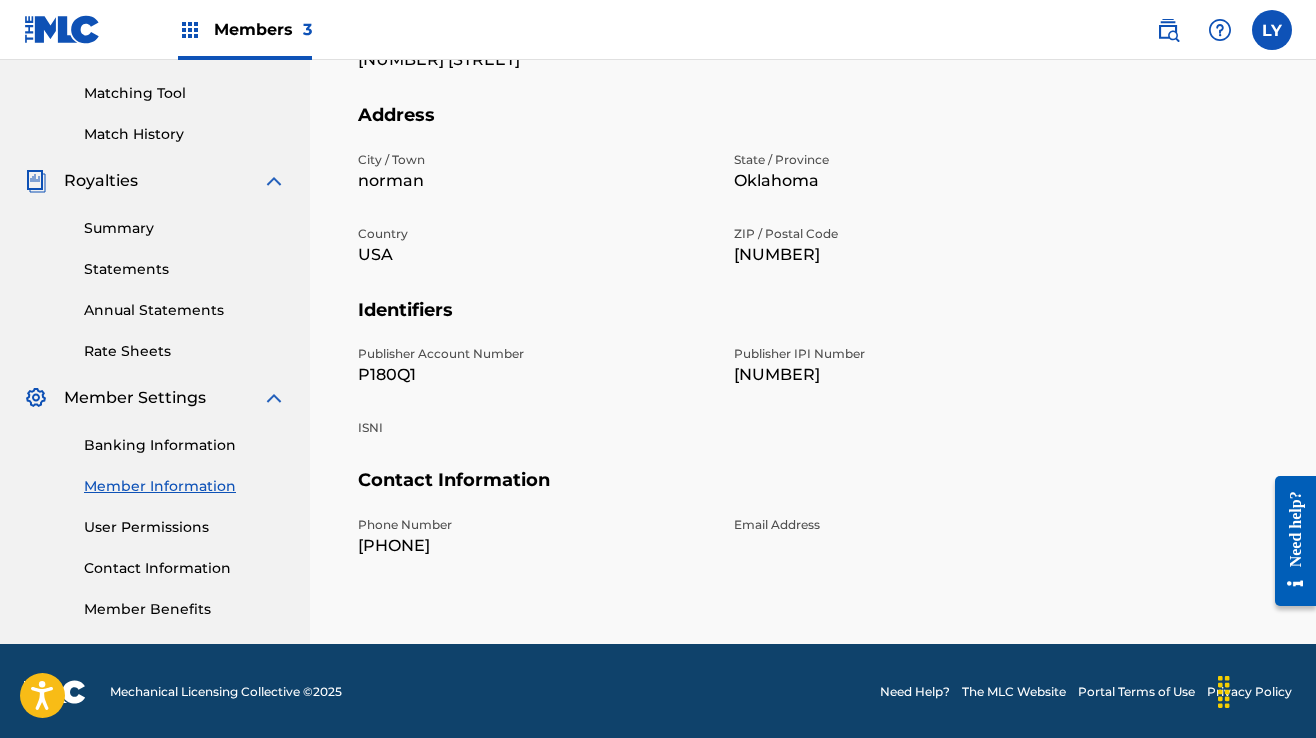 scroll, scrollTop: 502, scrollLeft: 0, axis: vertical 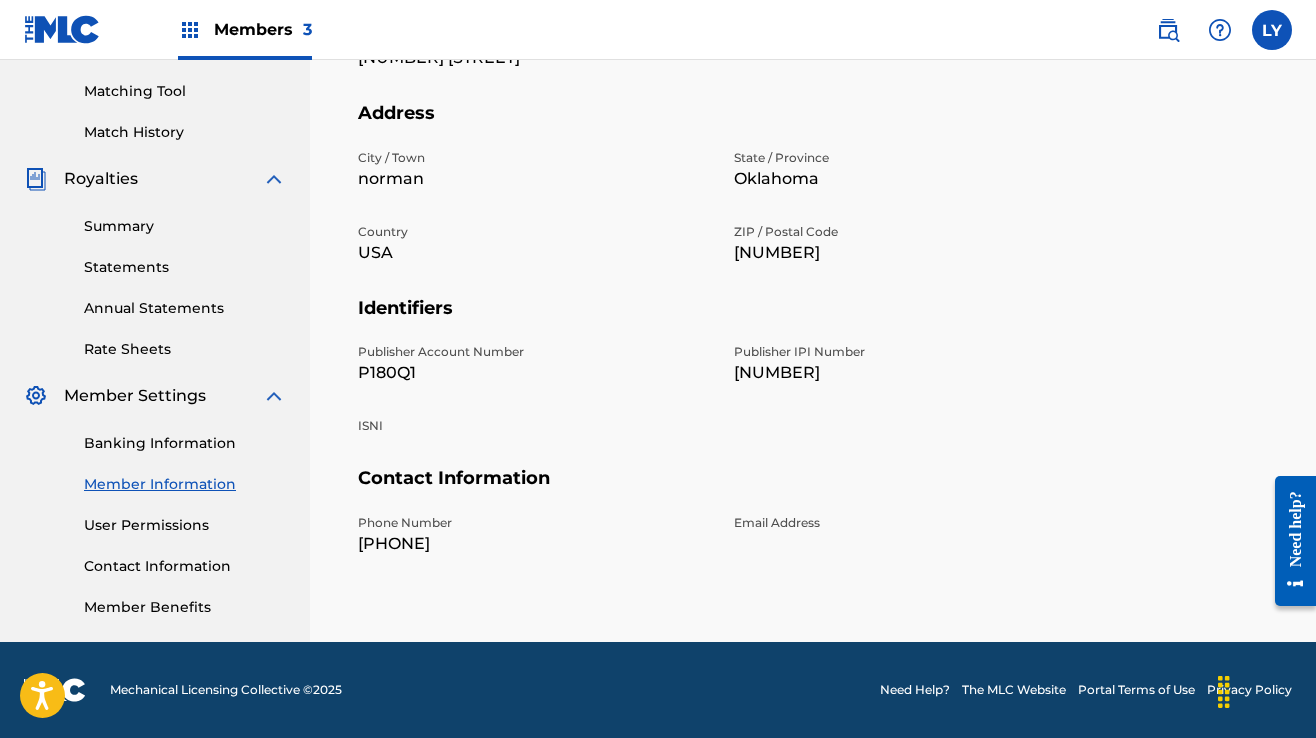 click on "User Permissions" at bounding box center [185, 525] 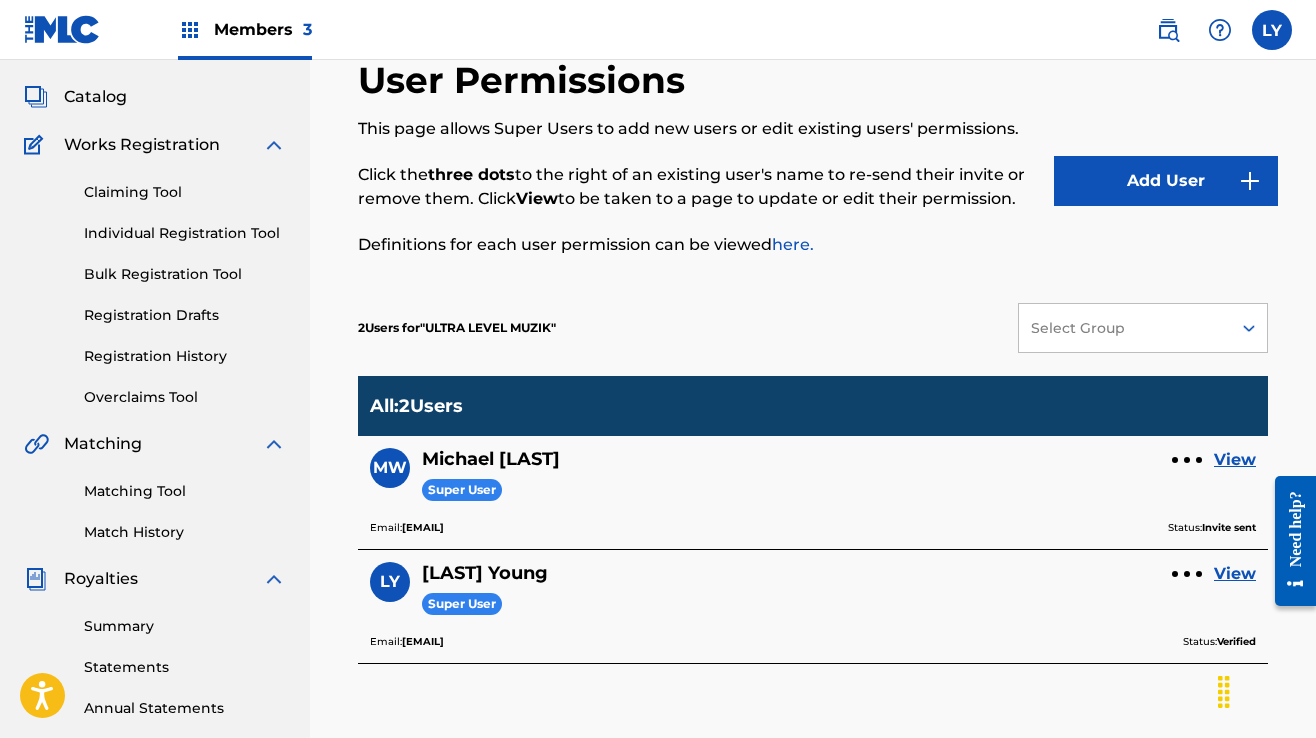 scroll, scrollTop: 100, scrollLeft: 0, axis: vertical 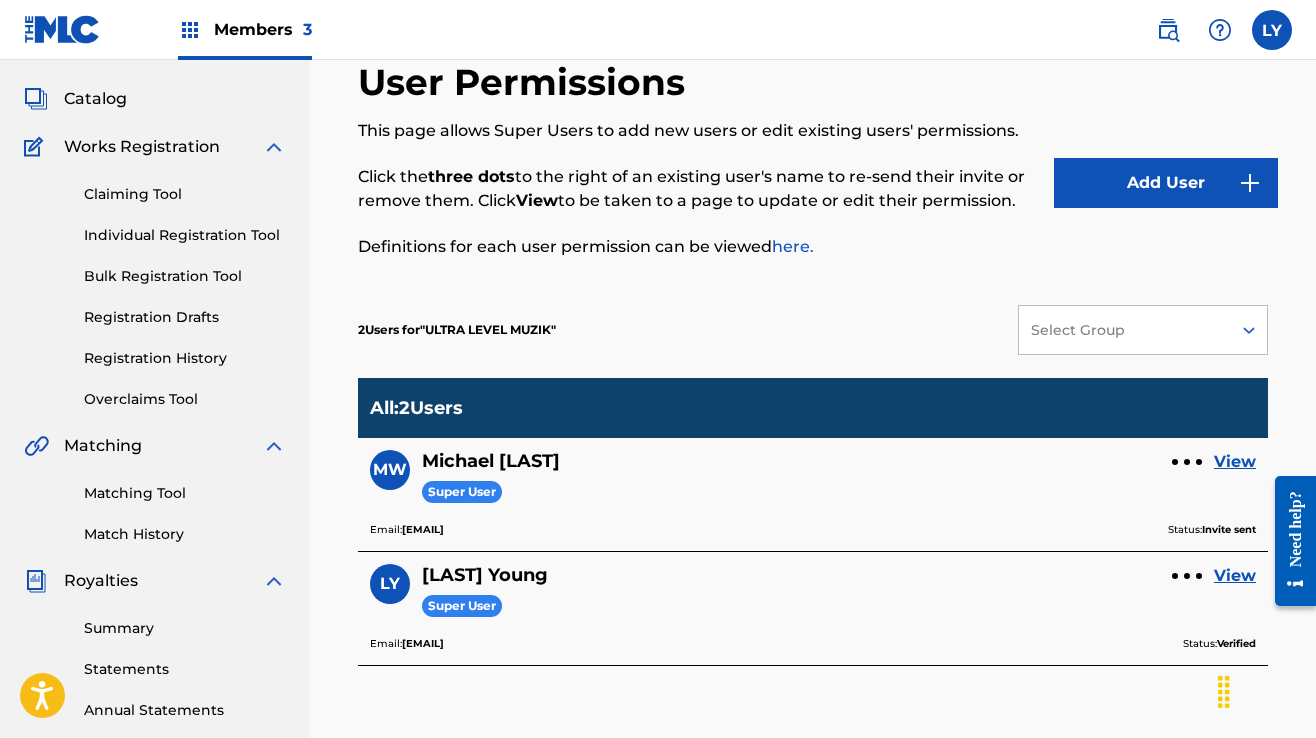 click on "Add User" at bounding box center [1166, 183] 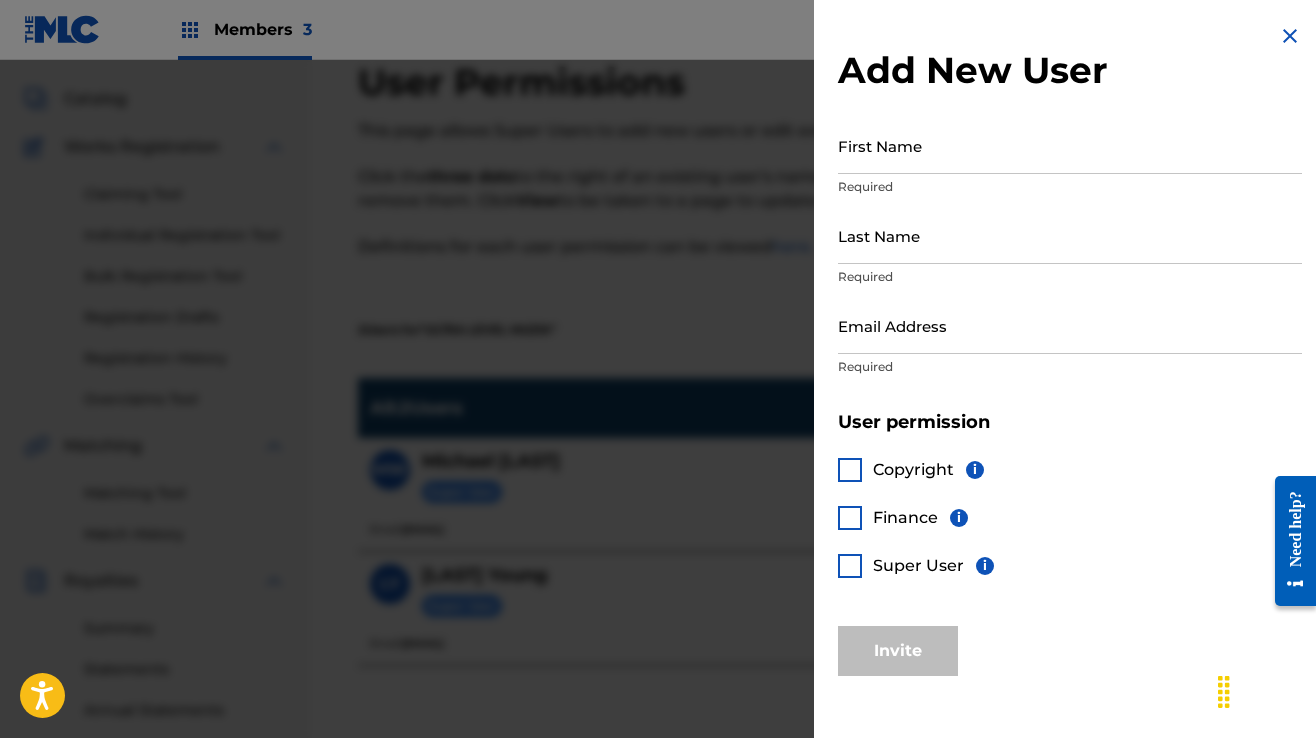 click at bounding box center [1290, 36] 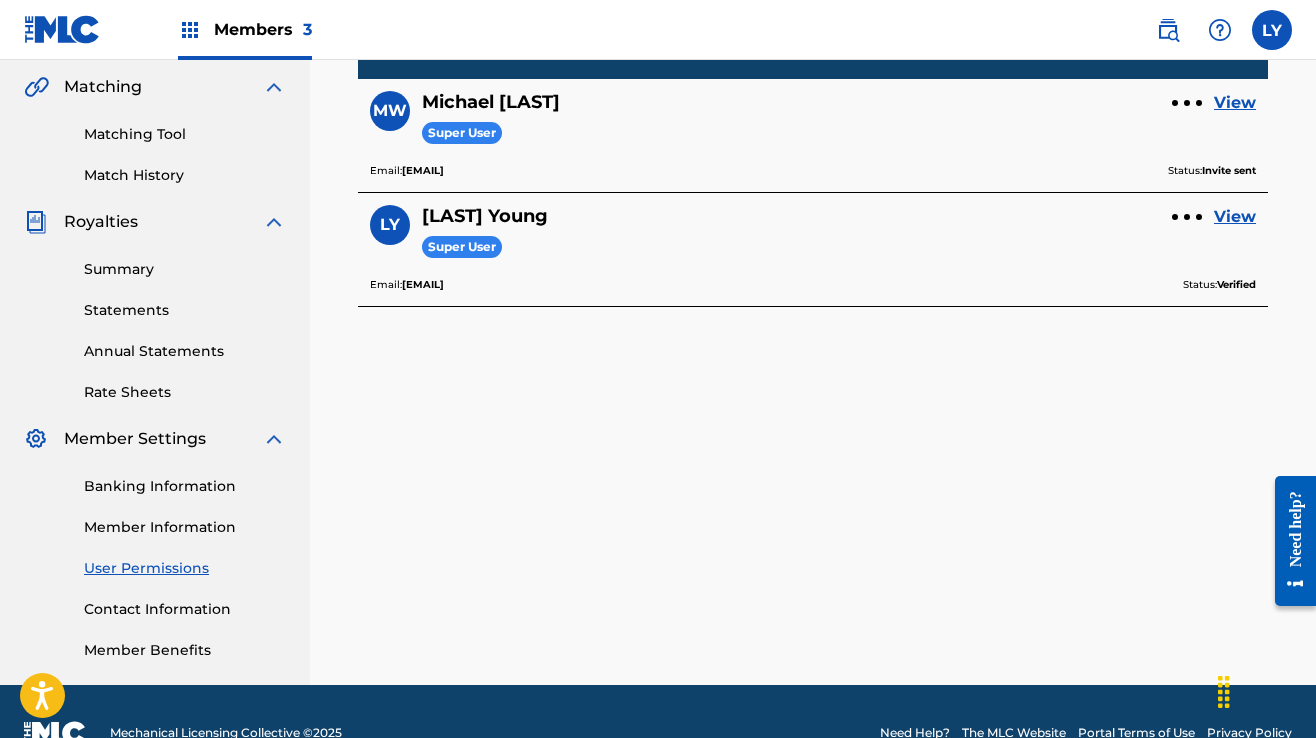 scroll, scrollTop: 502, scrollLeft: 0, axis: vertical 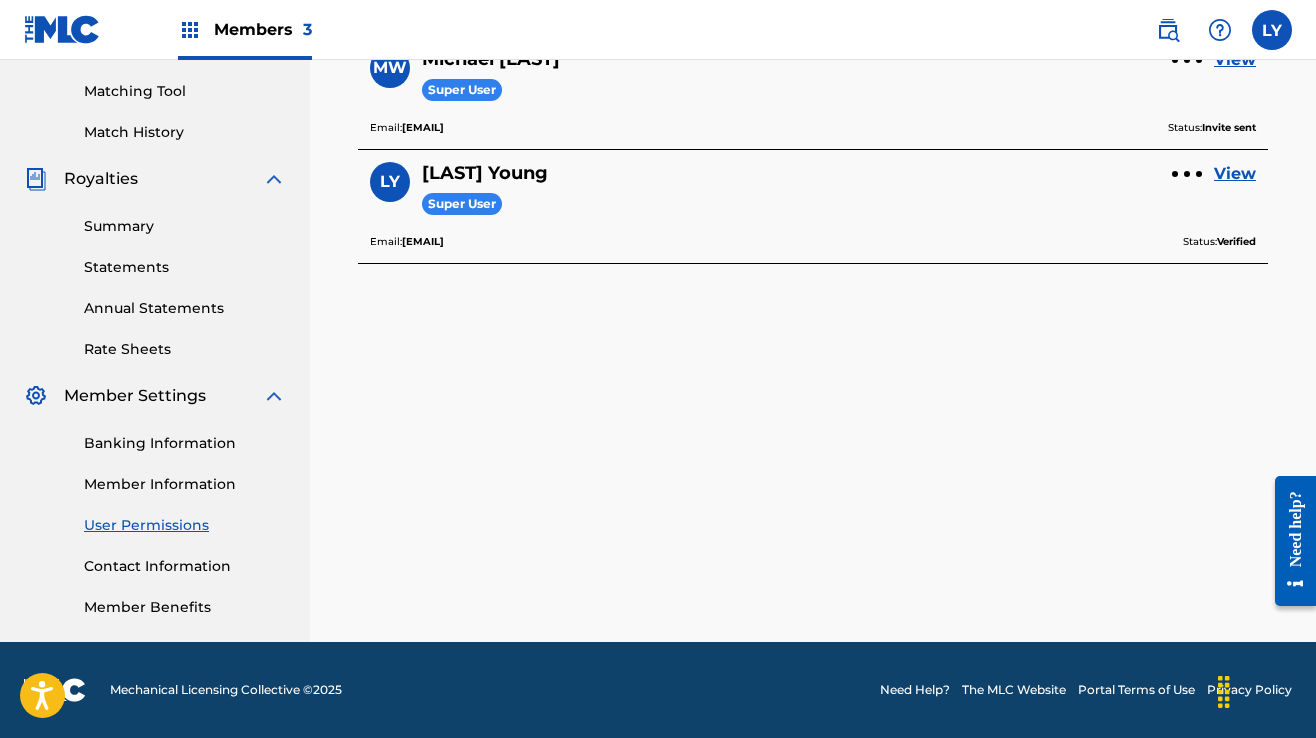 click on "Member Information" at bounding box center [185, 484] 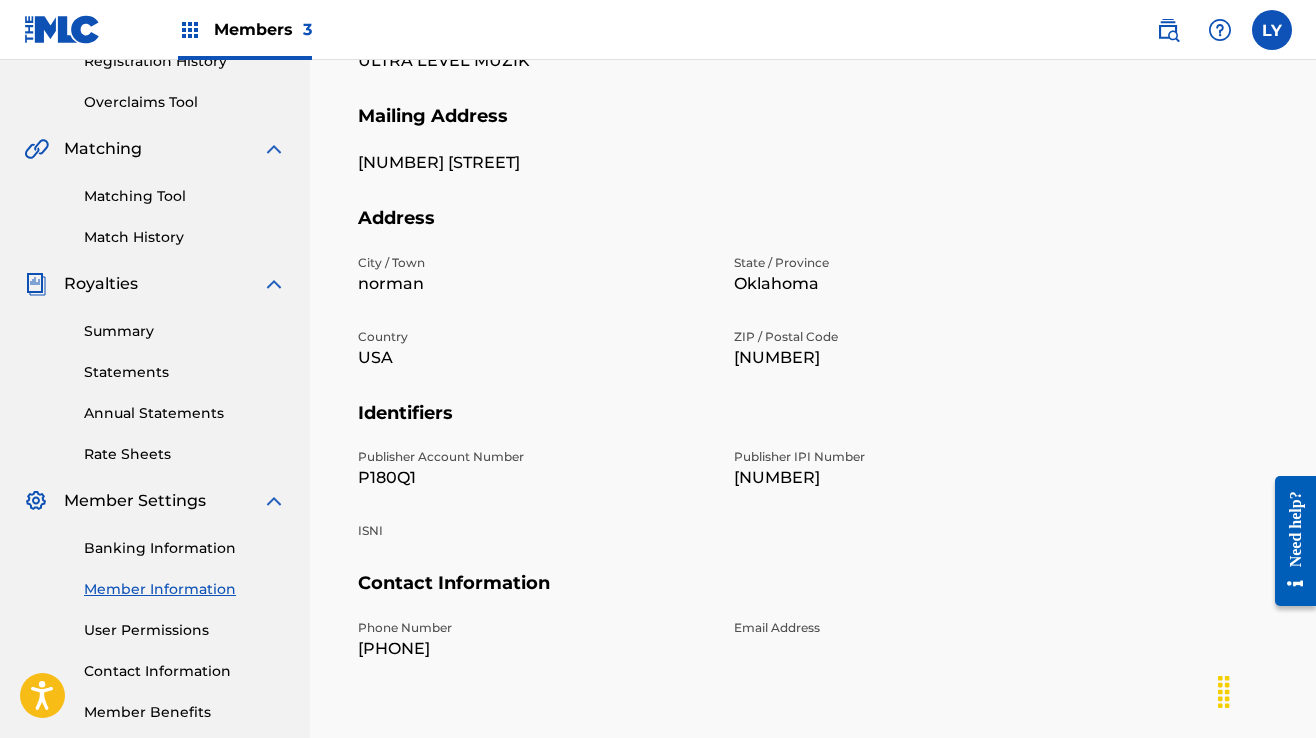 scroll, scrollTop: 502, scrollLeft: 0, axis: vertical 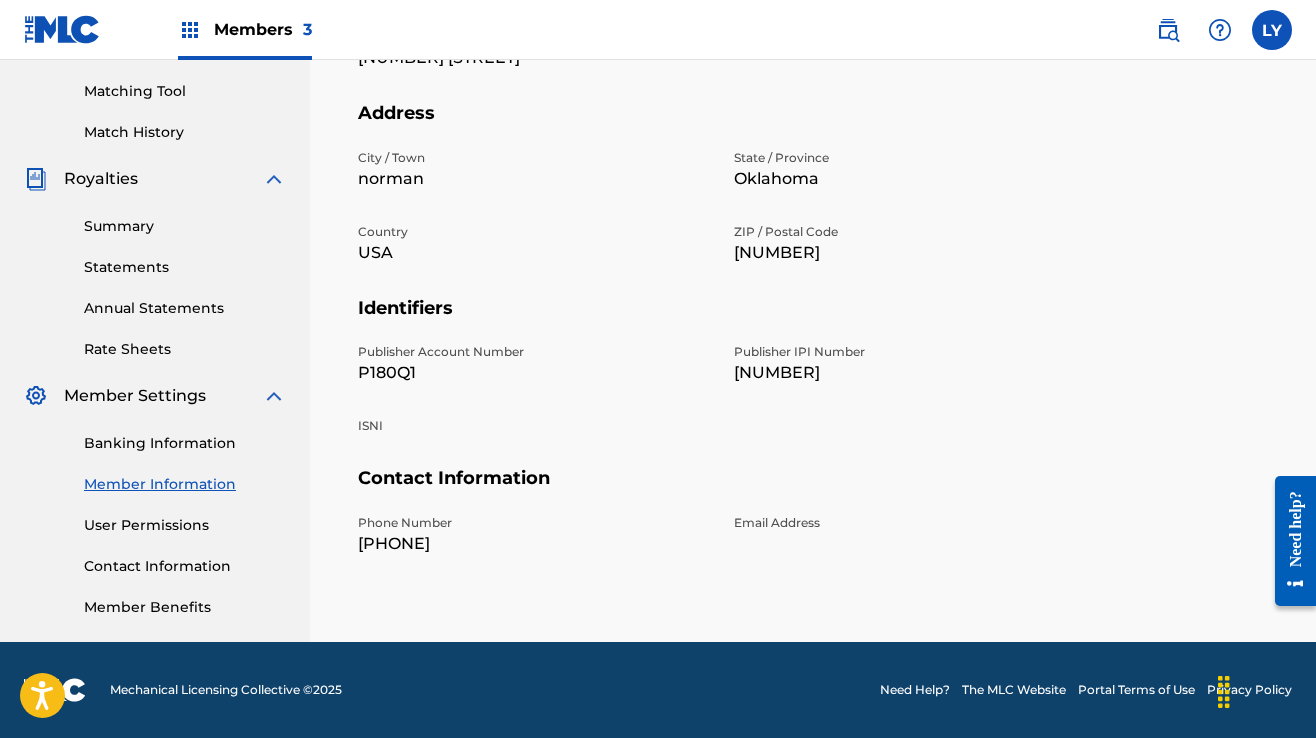 click on "User Permissions" at bounding box center [185, 525] 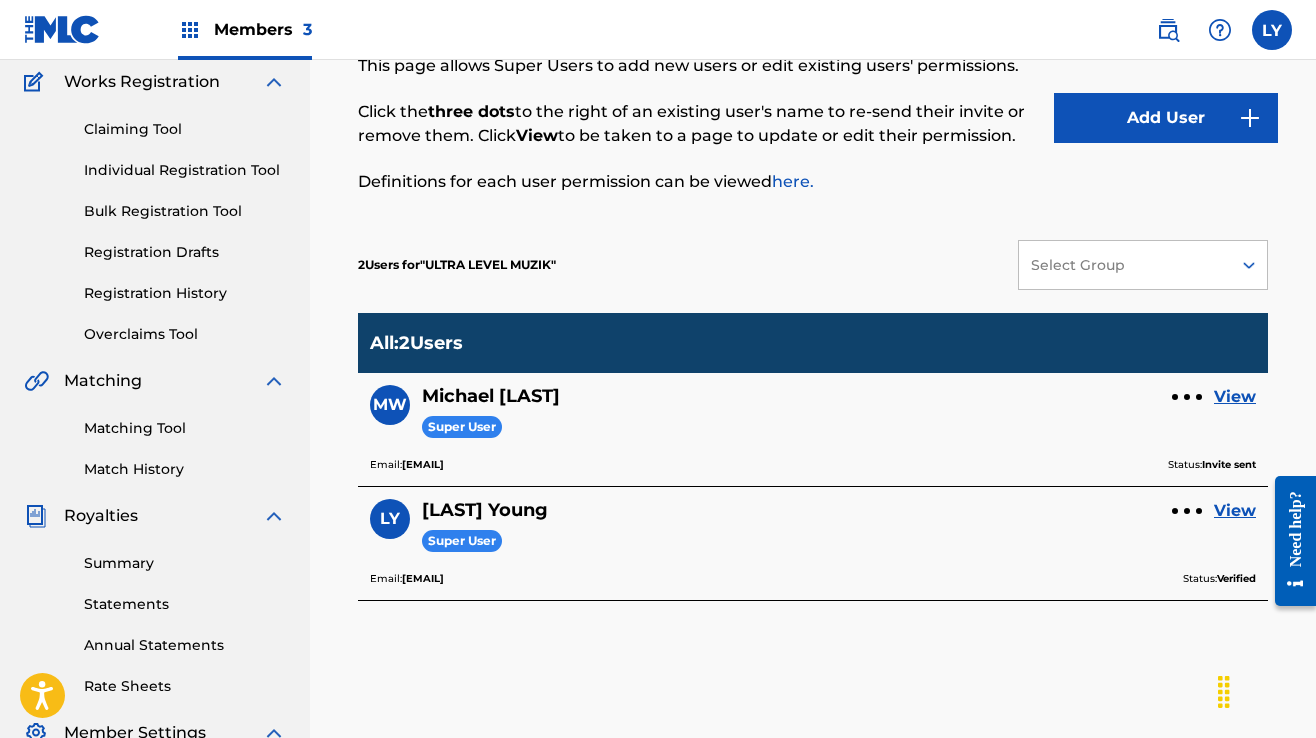 scroll, scrollTop: 100, scrollLeft: 0, axis: vertical 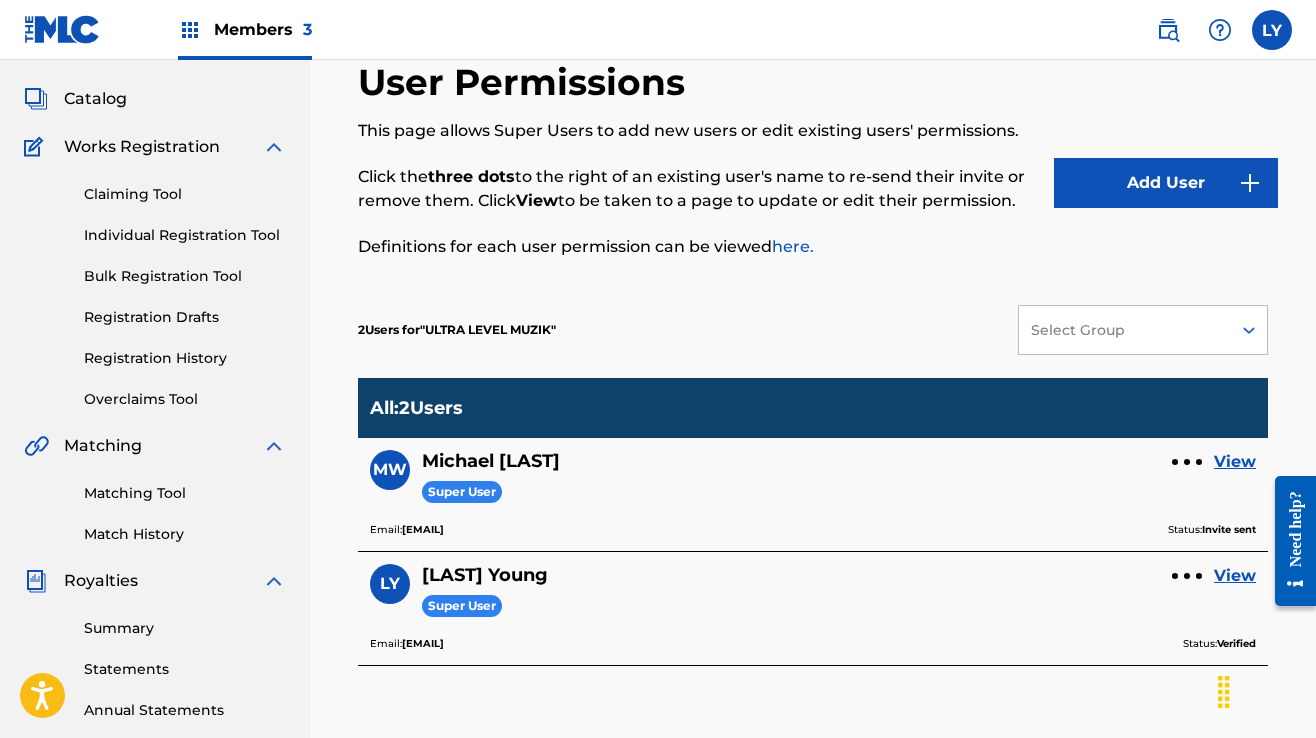 click at bounding box center [1187, 576] 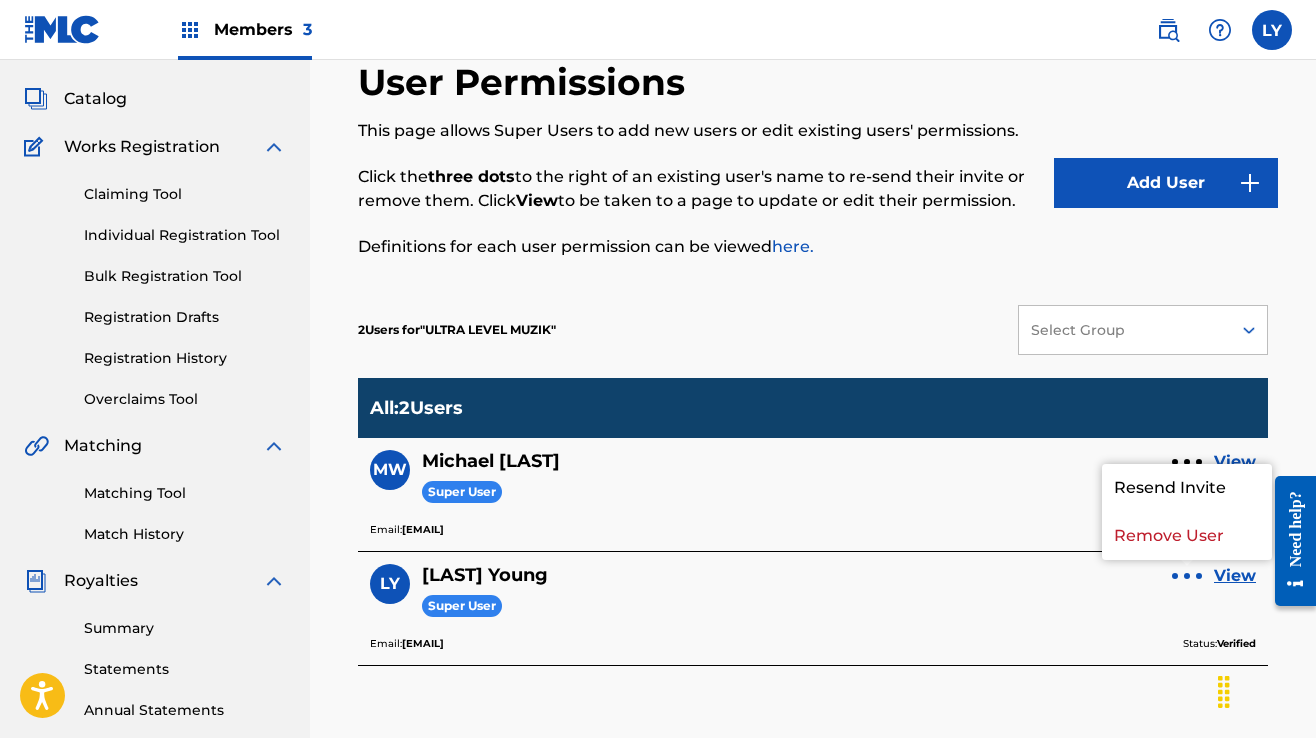 click on "[INITIAL] [LAST]   [LAST] [TEXT] [TEXT]" at bounding box center (813, 599) 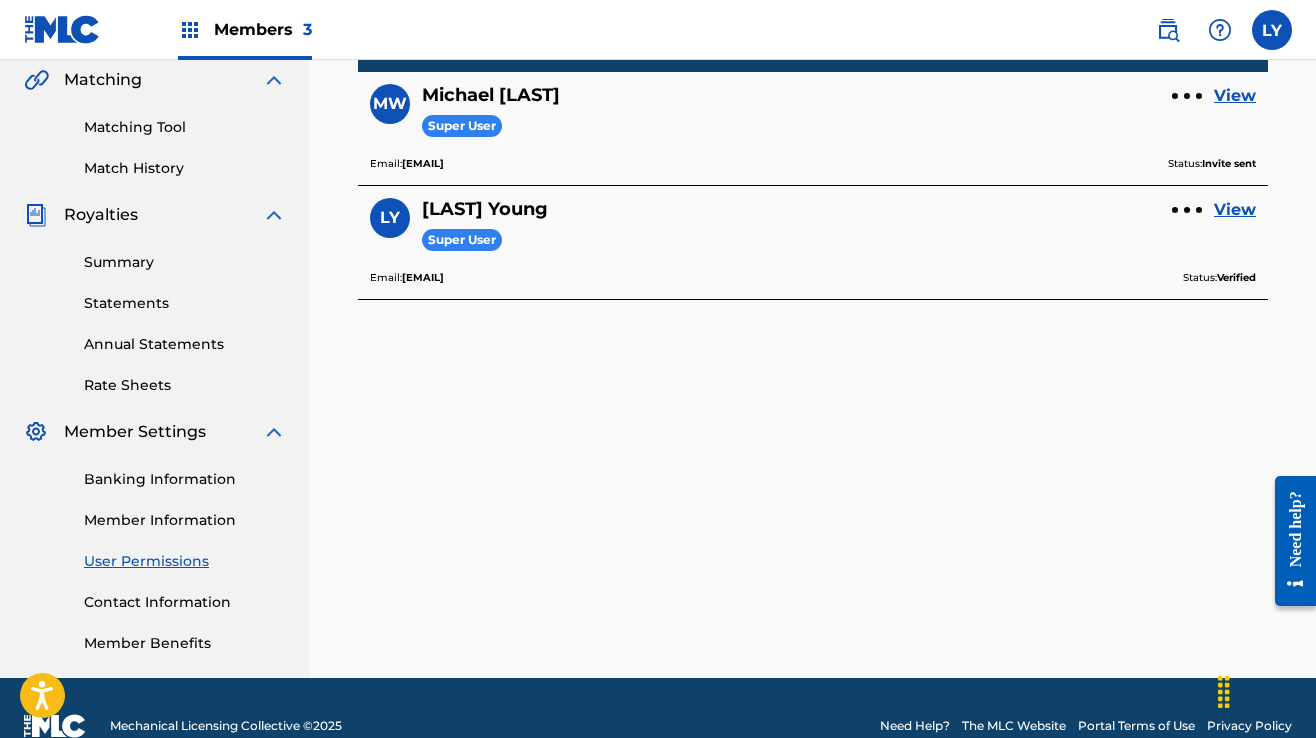 scroll, scrollTop: 402, scrollLeft: 0, axis: vertical 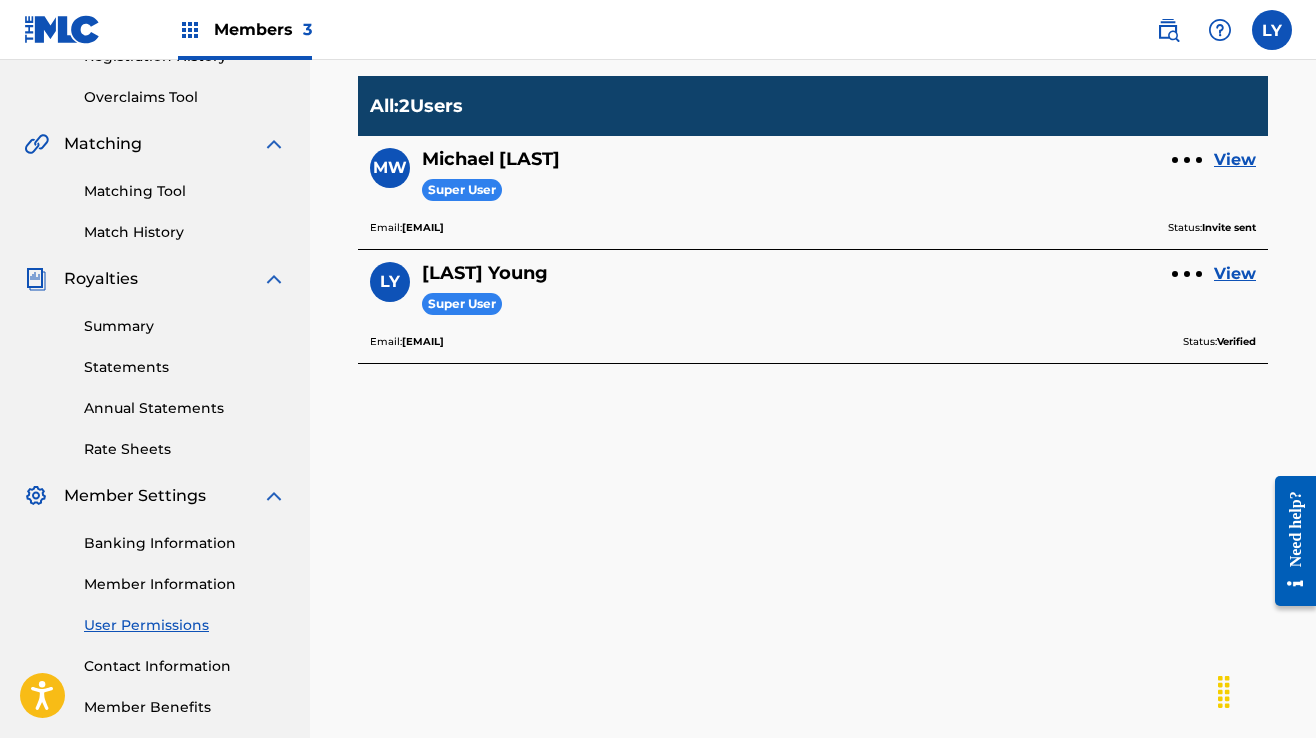 click on "User Permissions" at bounding box center (185, 625) 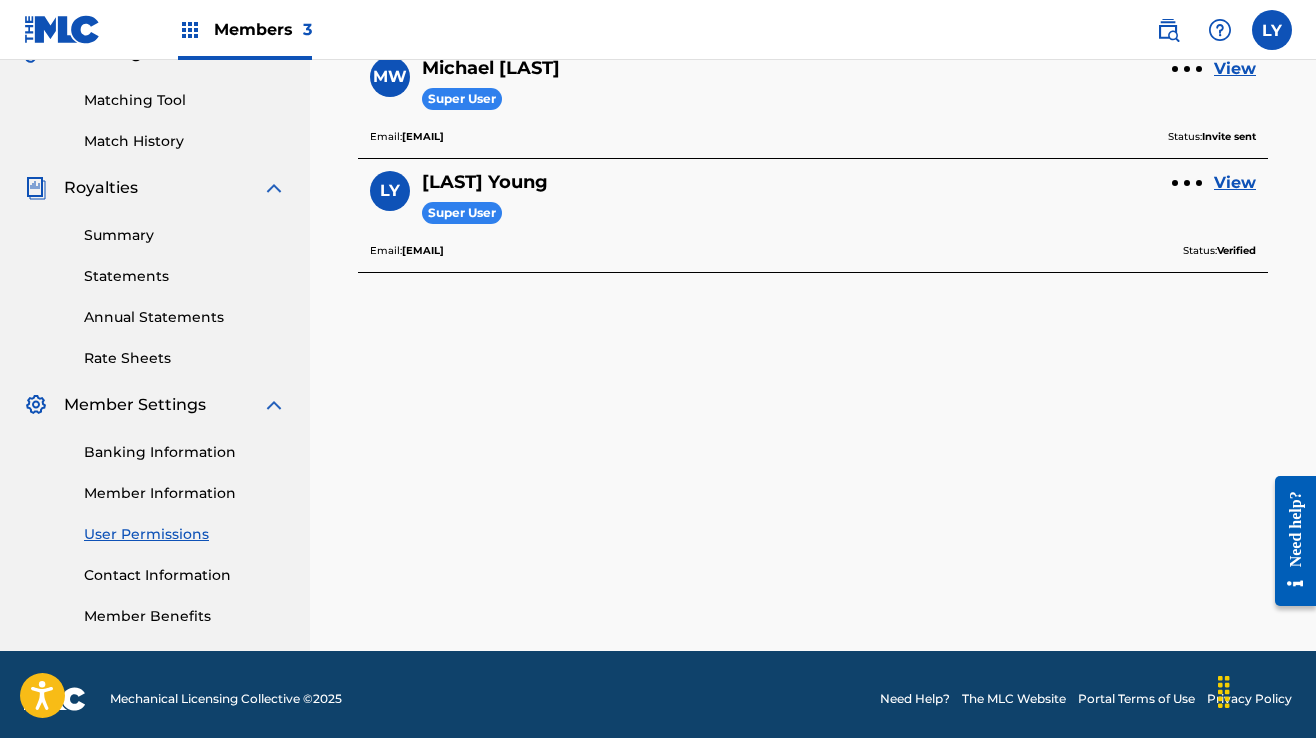 scroll, scrollTop: 500, scrollLeft: 0, axis: vertical 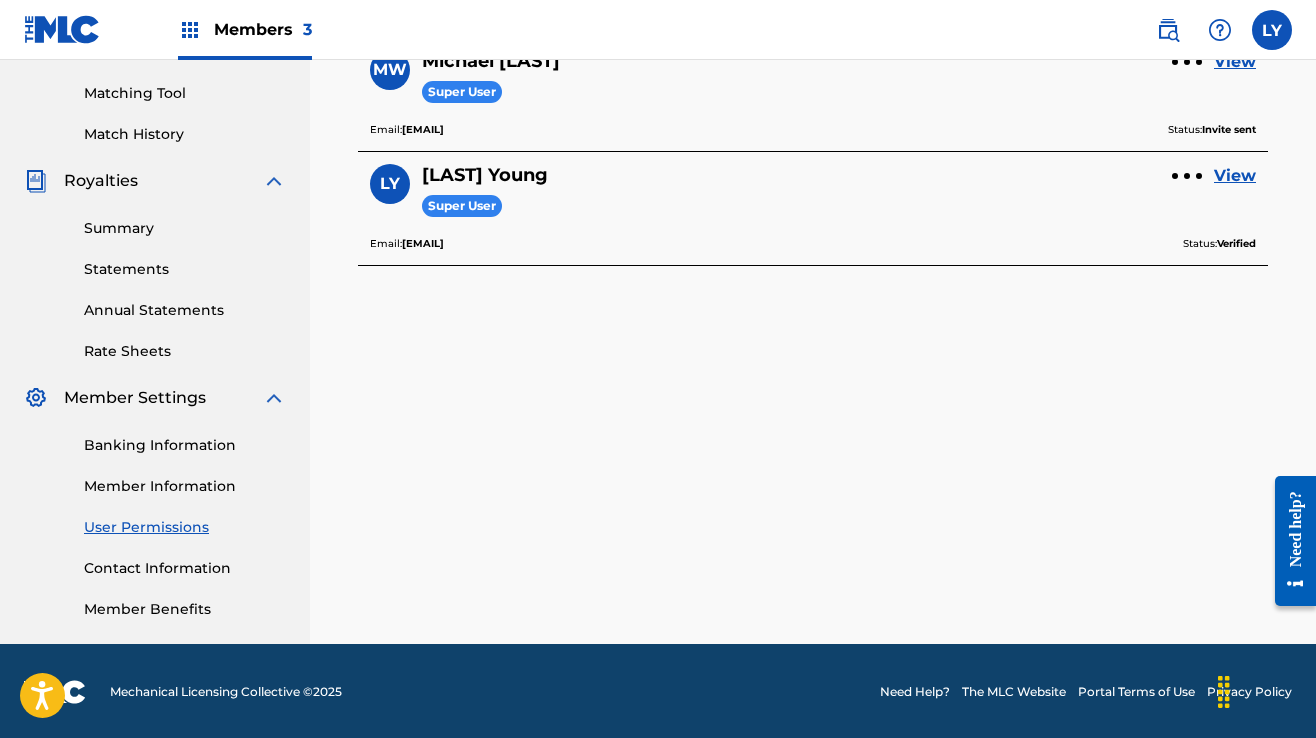 click on "Member Settings" at bounding box center (135, 398) 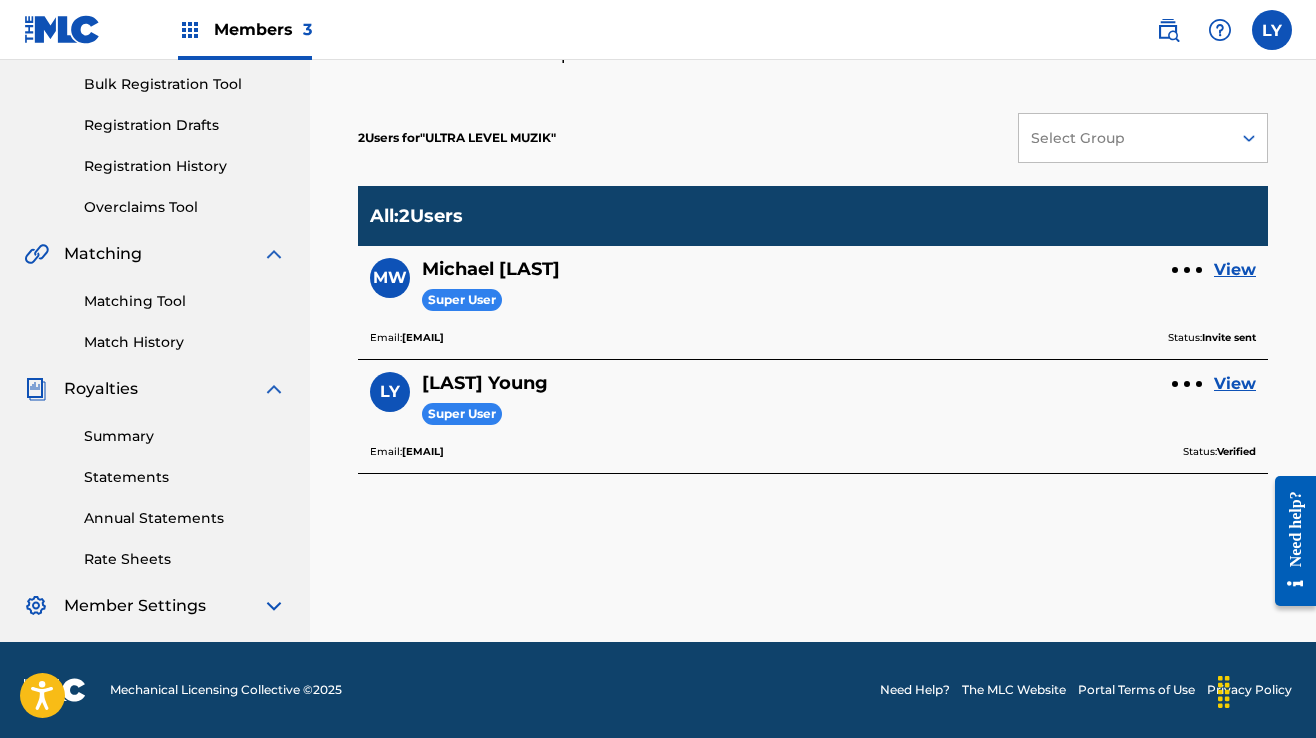 scroll, scrollTop: 292, scrollLeft: 0, axis: vertical 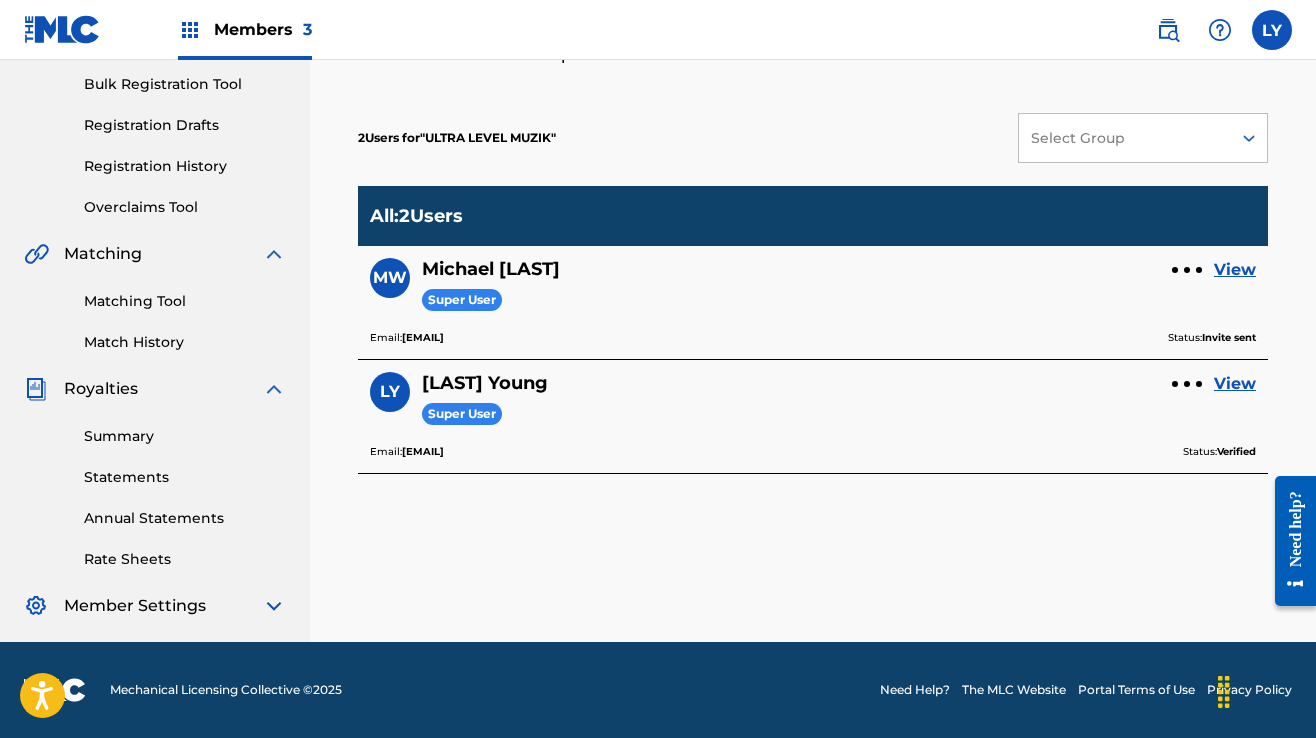 click at bounding box center [274, 606] 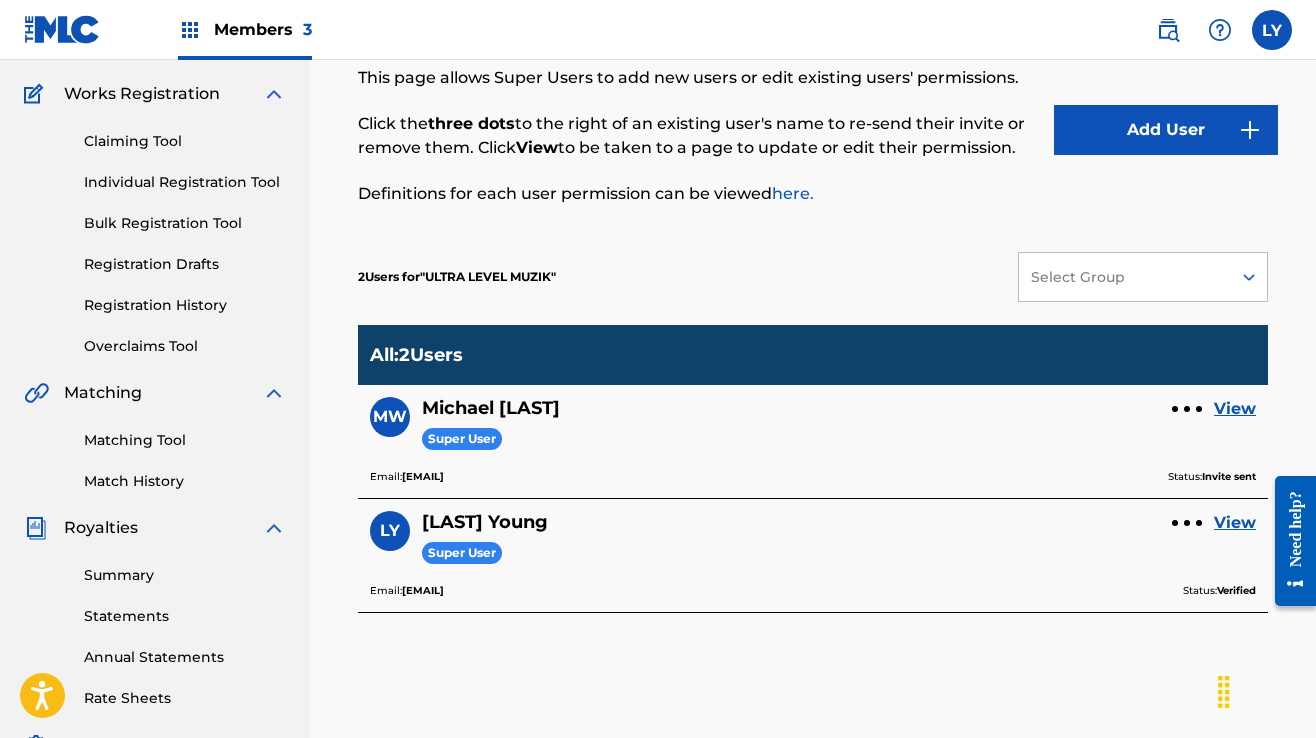 scroll, scrollTop: 102, scrollLeft: 0, axis: vertical 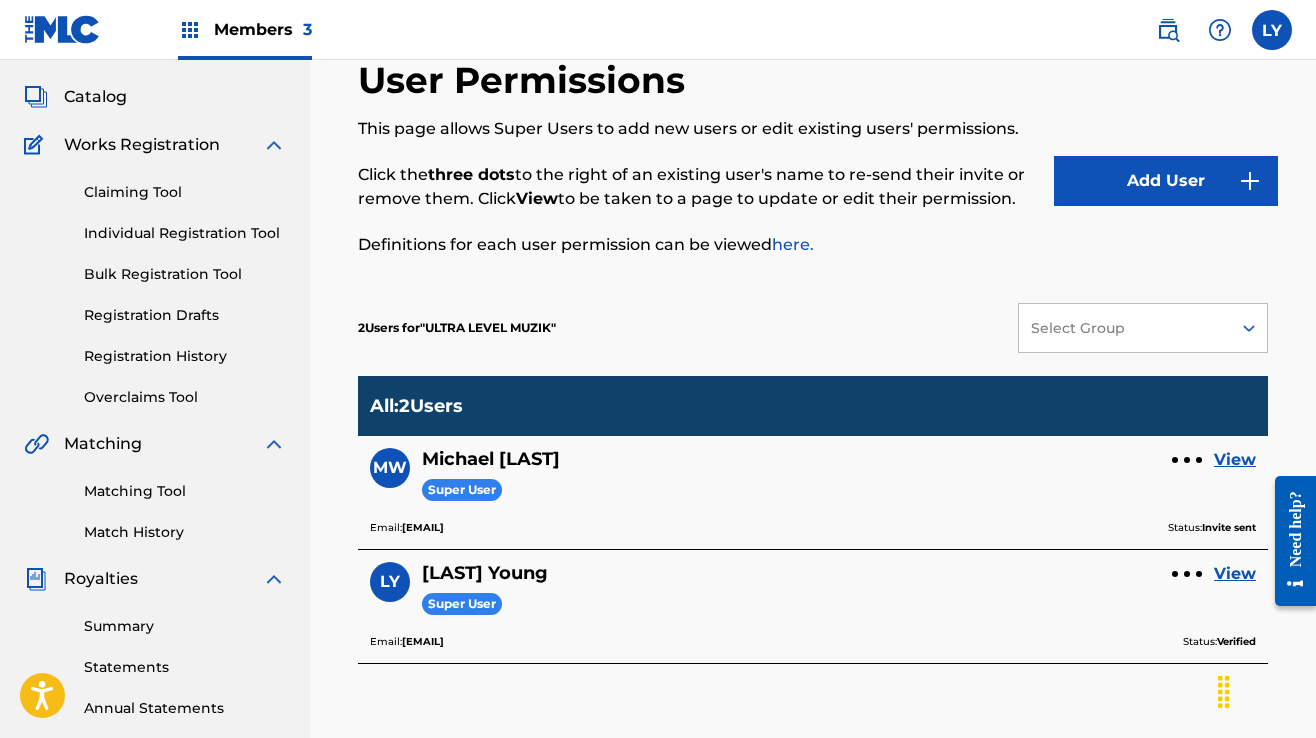click on "Add User" at bounding box center (1166, 181) 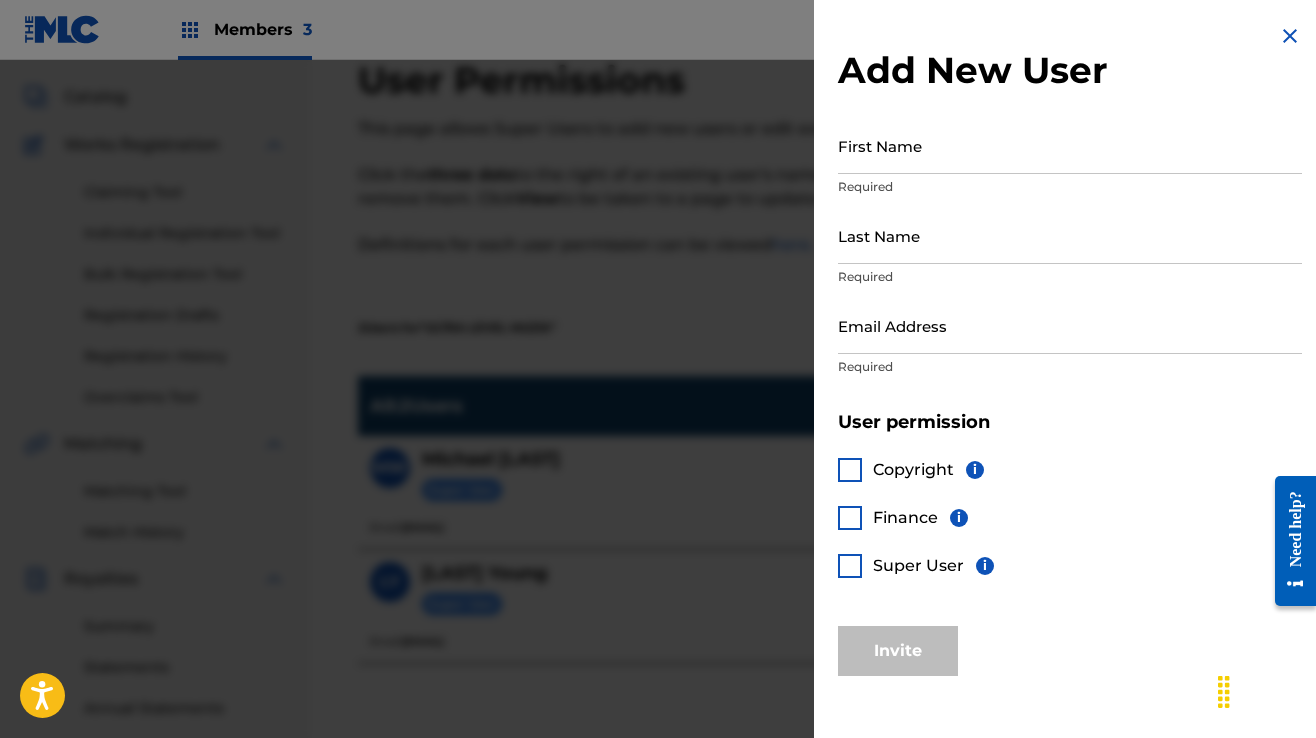 click at bounding box center (1290, 36) 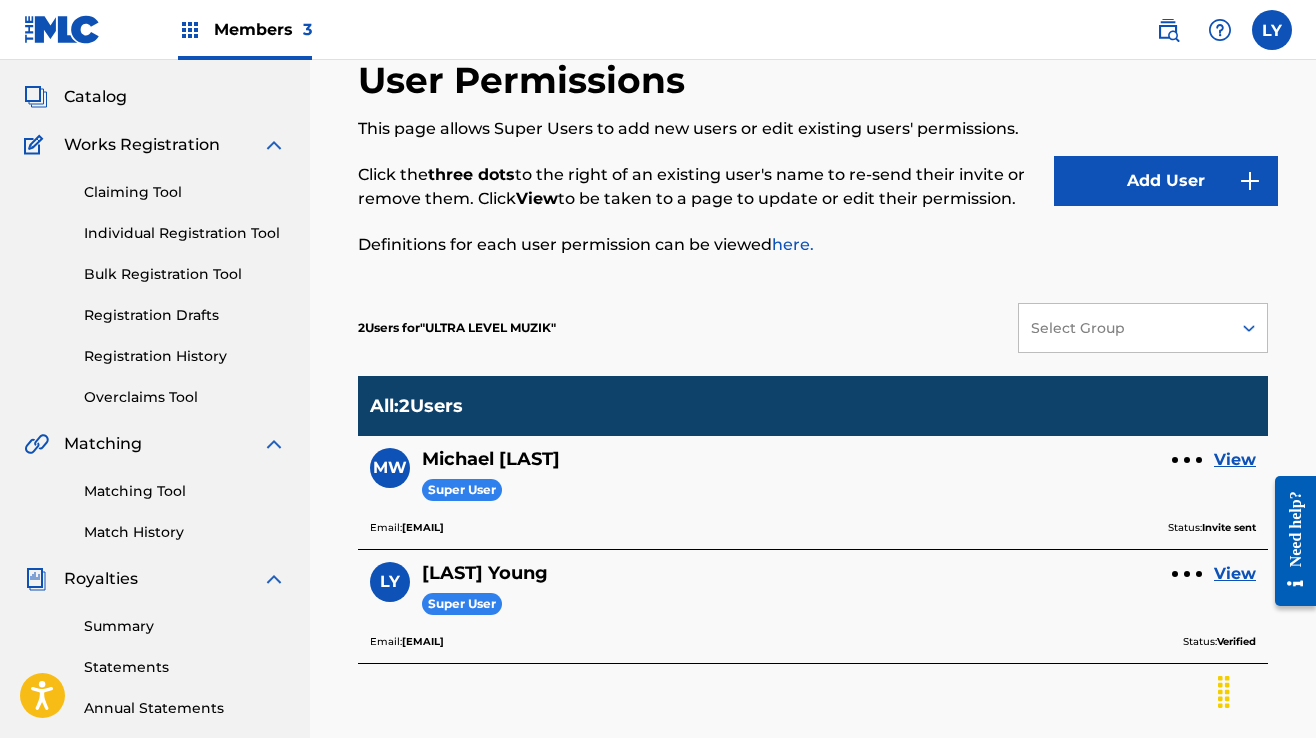 click on "Add User" at bounding box center [1166, 181] 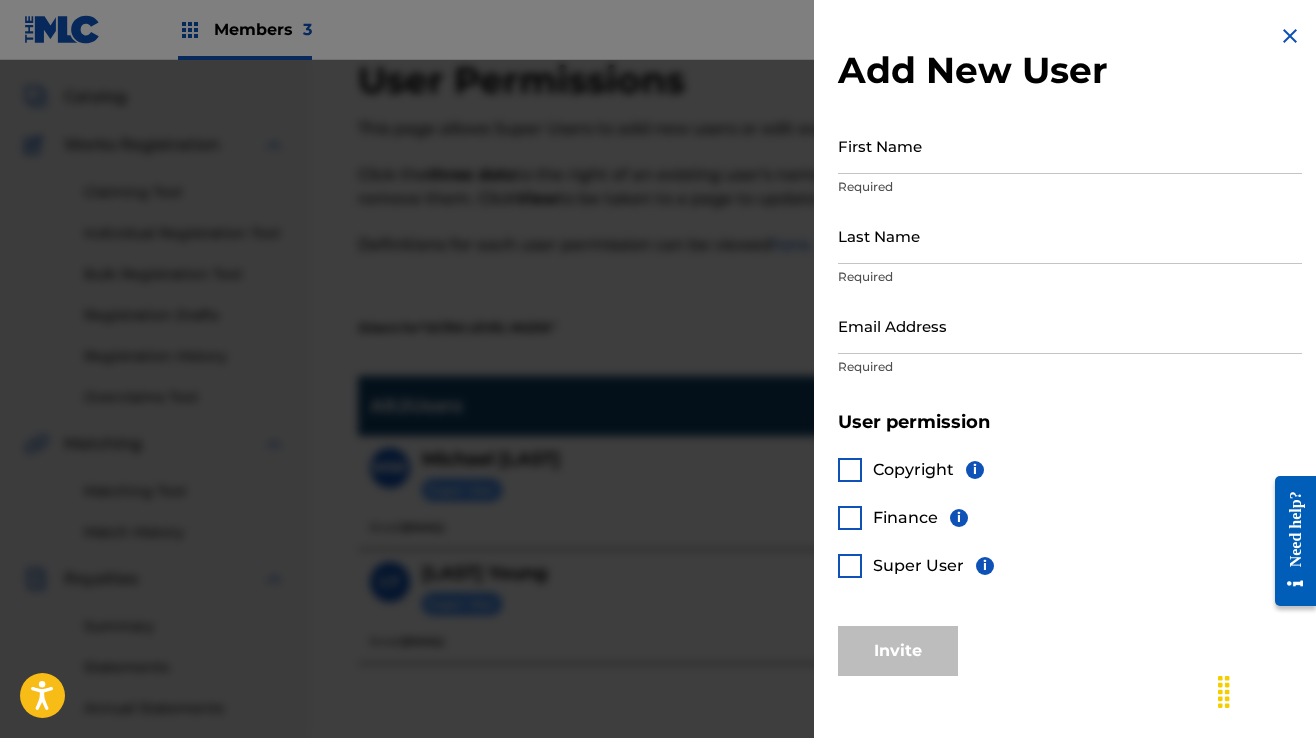 click at bounding box center [1290, 36] 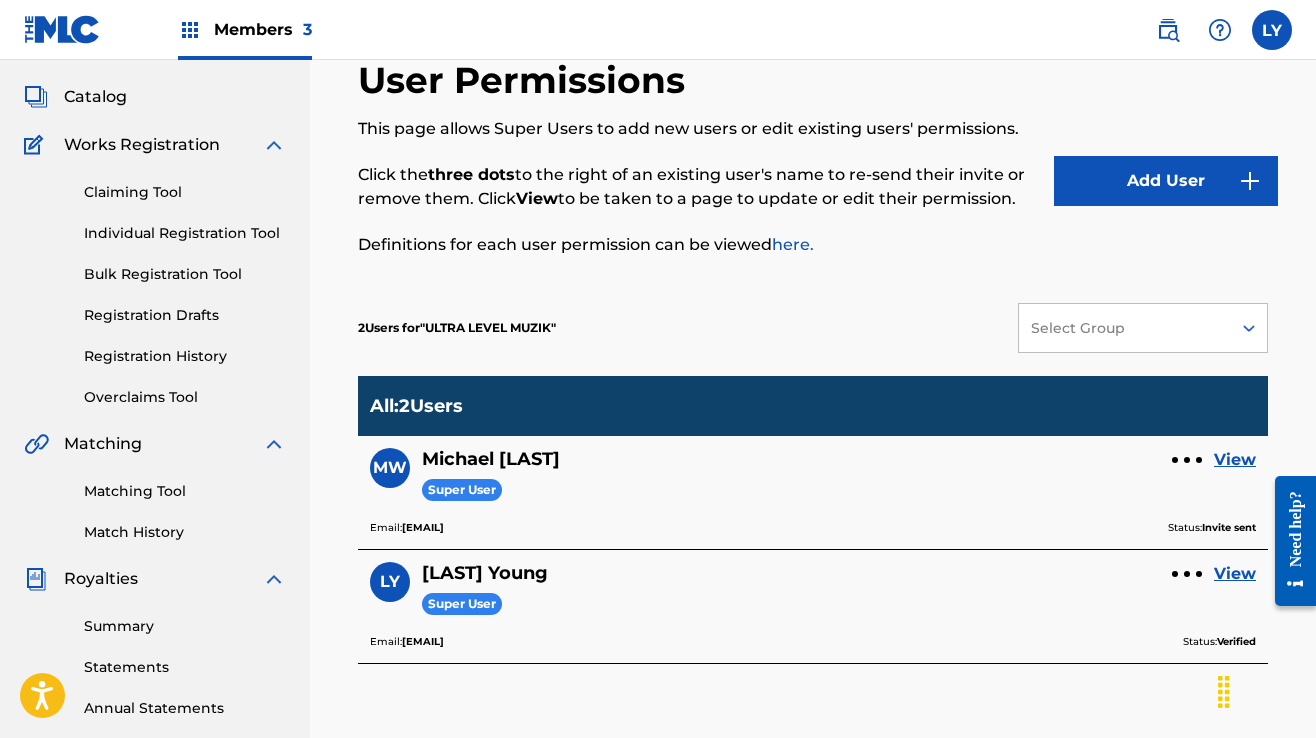 click at bounding box center (62, 29) 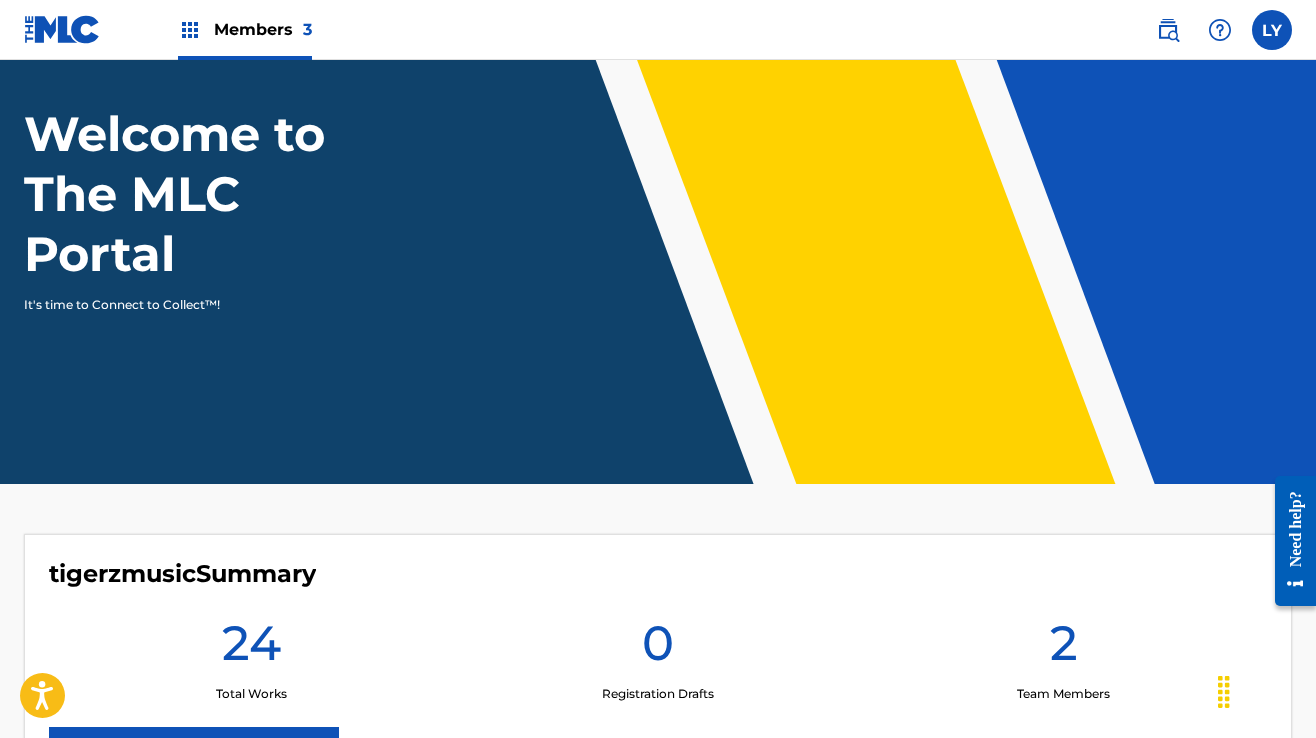 scroll, scrollTop: 0, scrollLeft: 0, axis: both 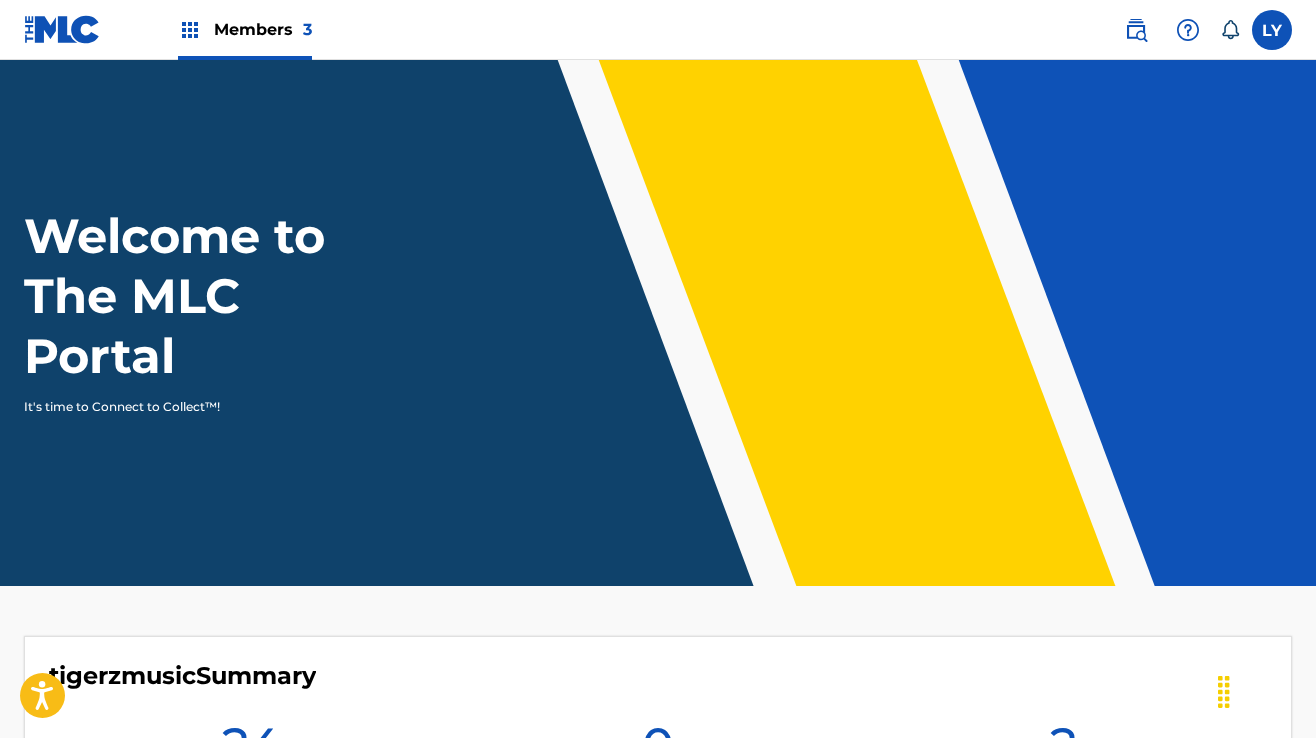 click on "Members    3" at bounding box center (263, 29) 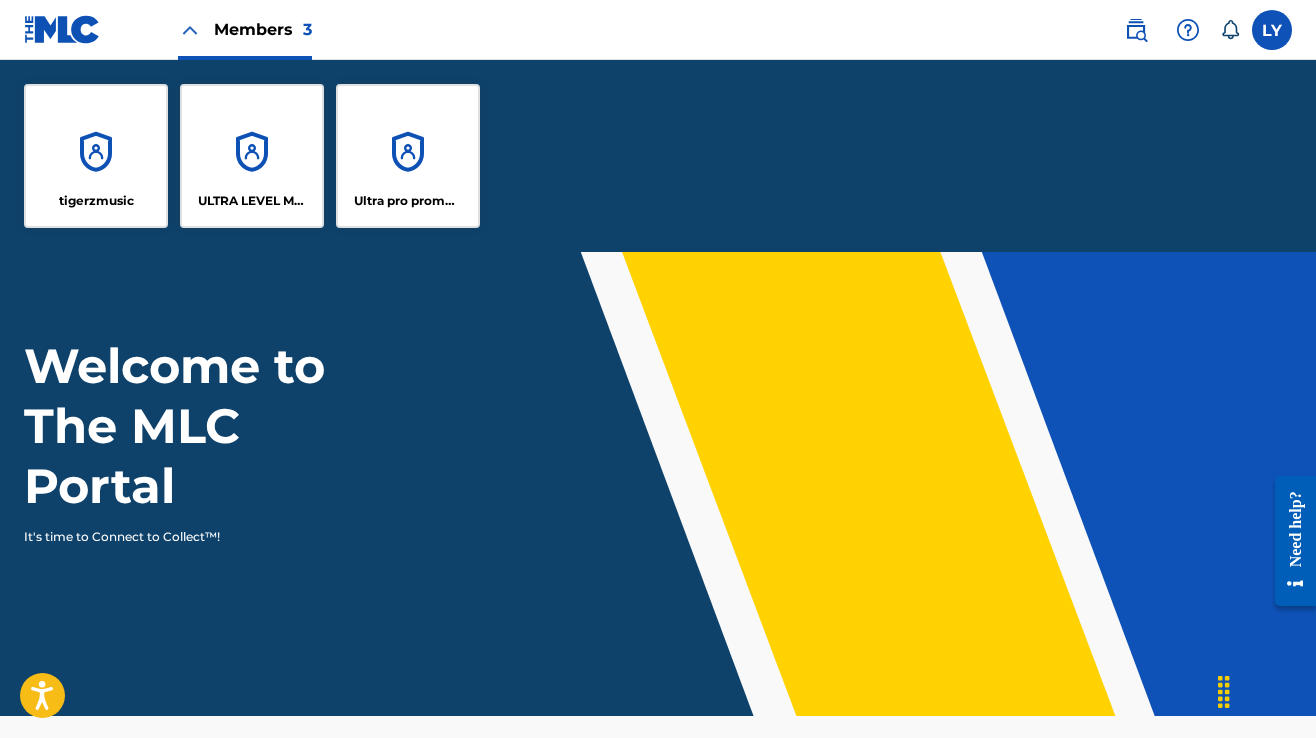 scroll, scrollTop: 0, scrollLeft: 0, axis: both 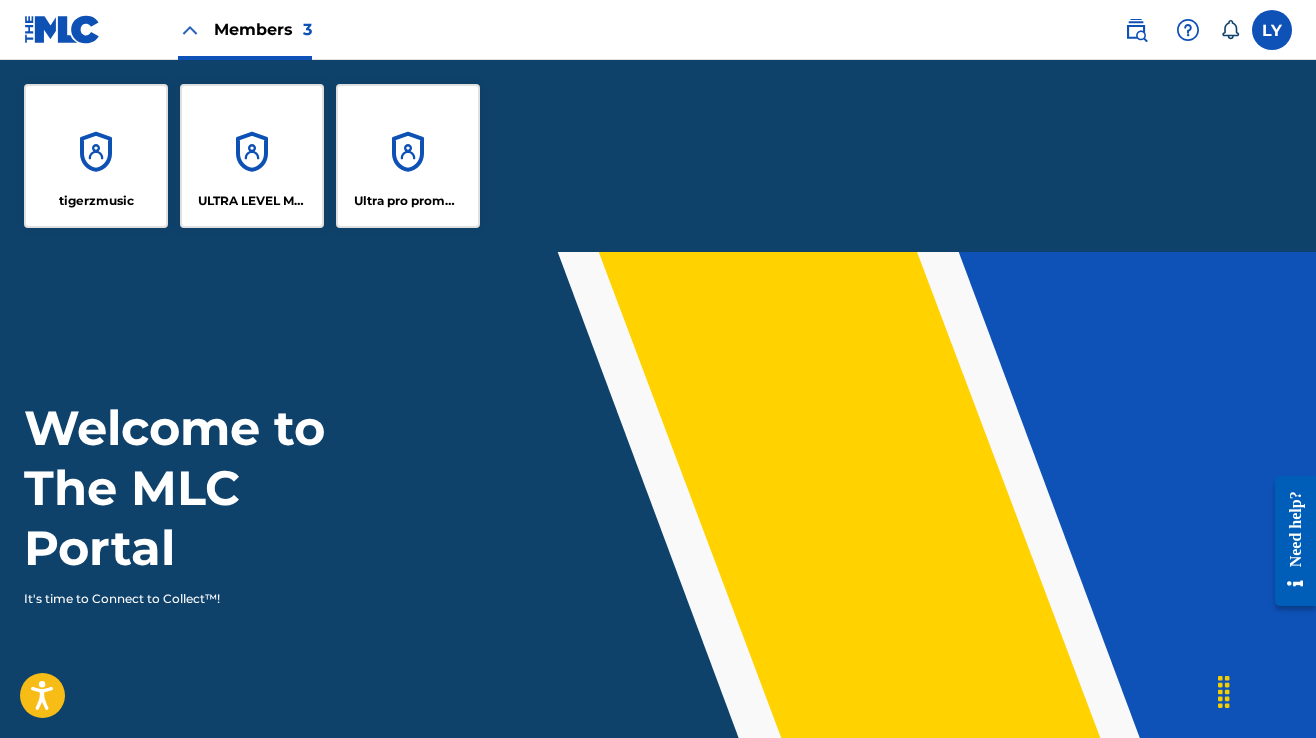 click at bounding box center [1272, 30] 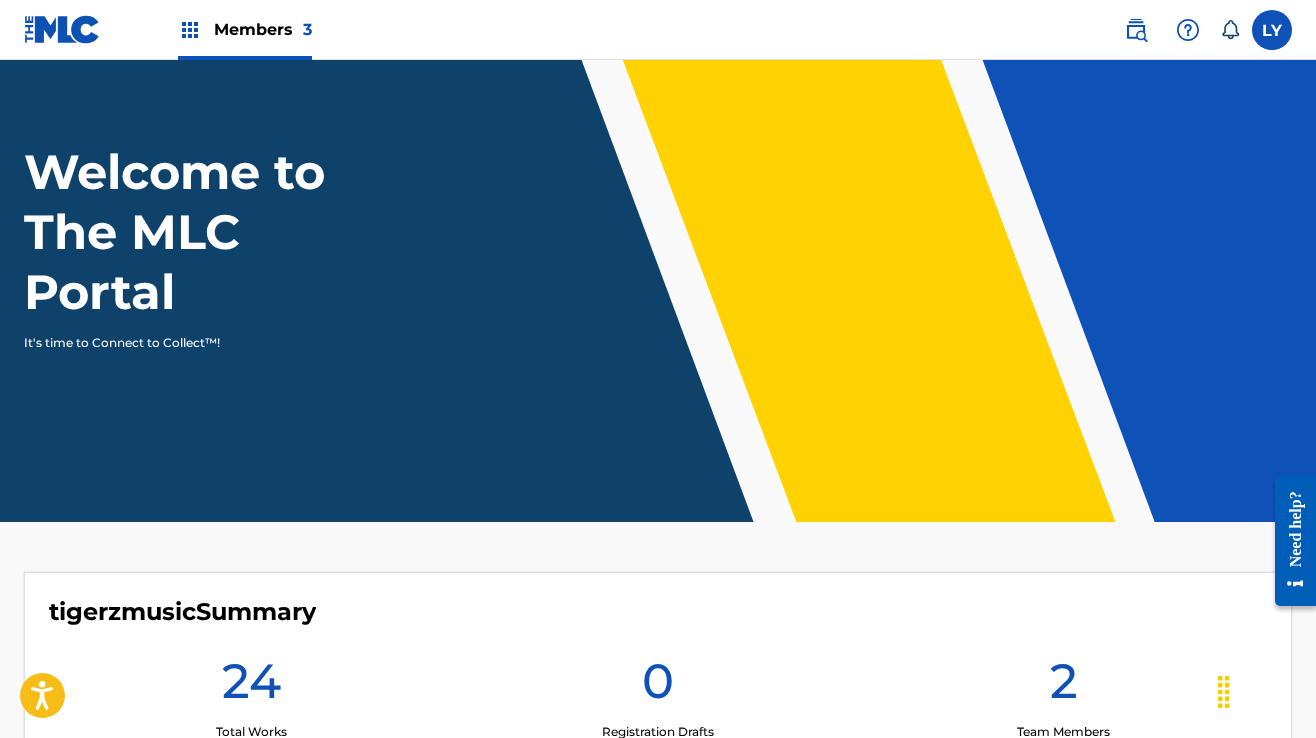 scroll, scrollTop: 0, scrollLeft: 0, axis: both 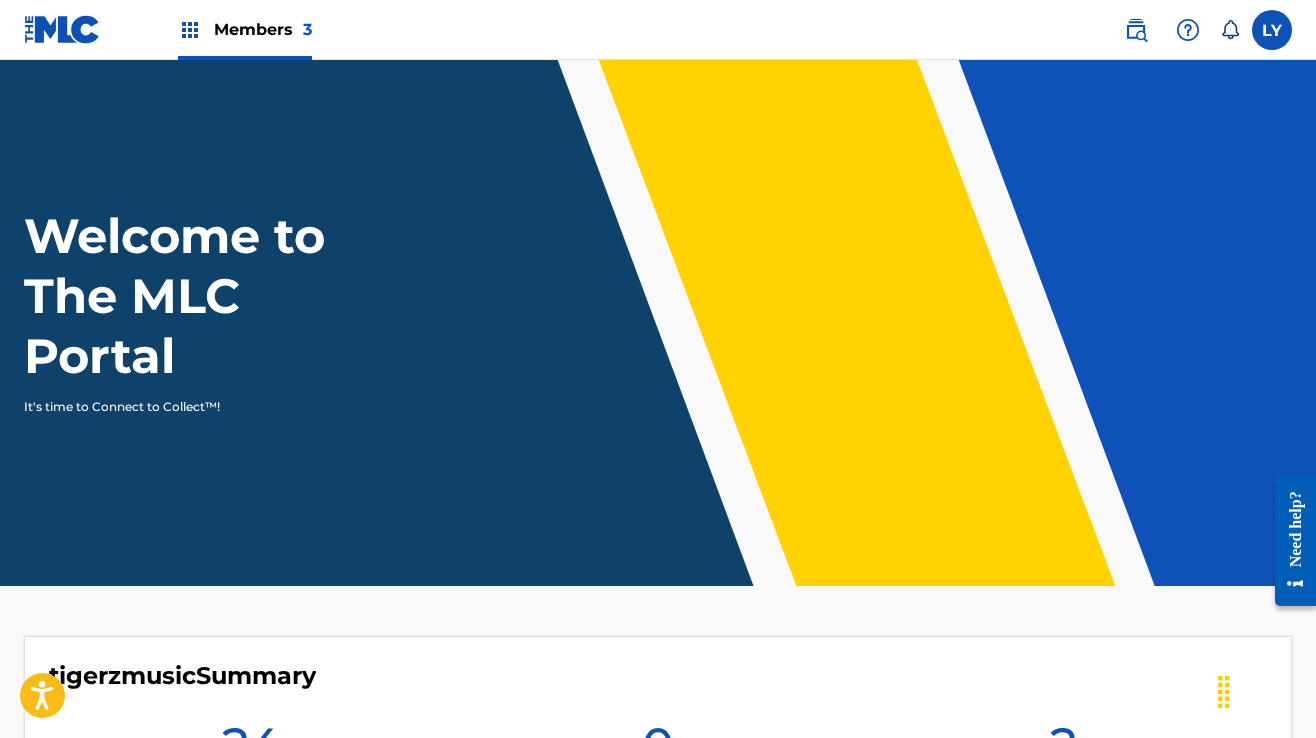 click at bounding box center [1188, 30] 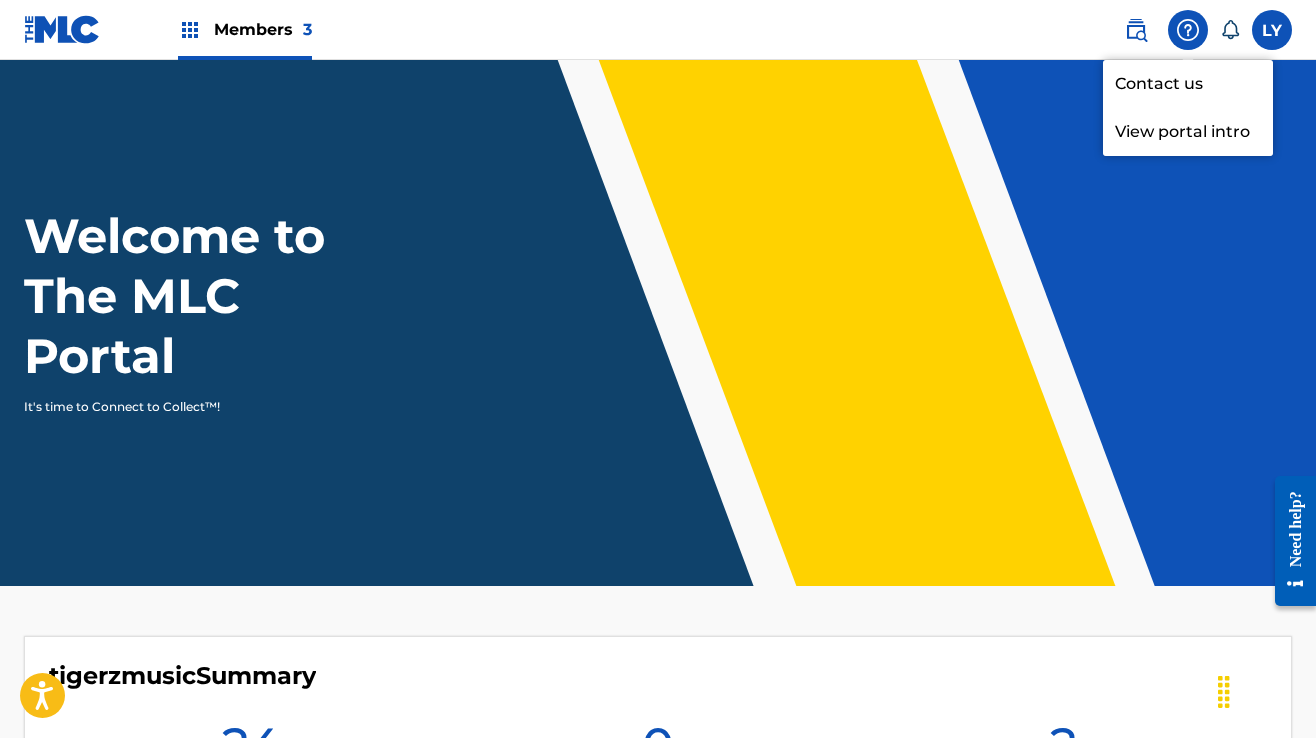 click at bounding box center (1188, 30) 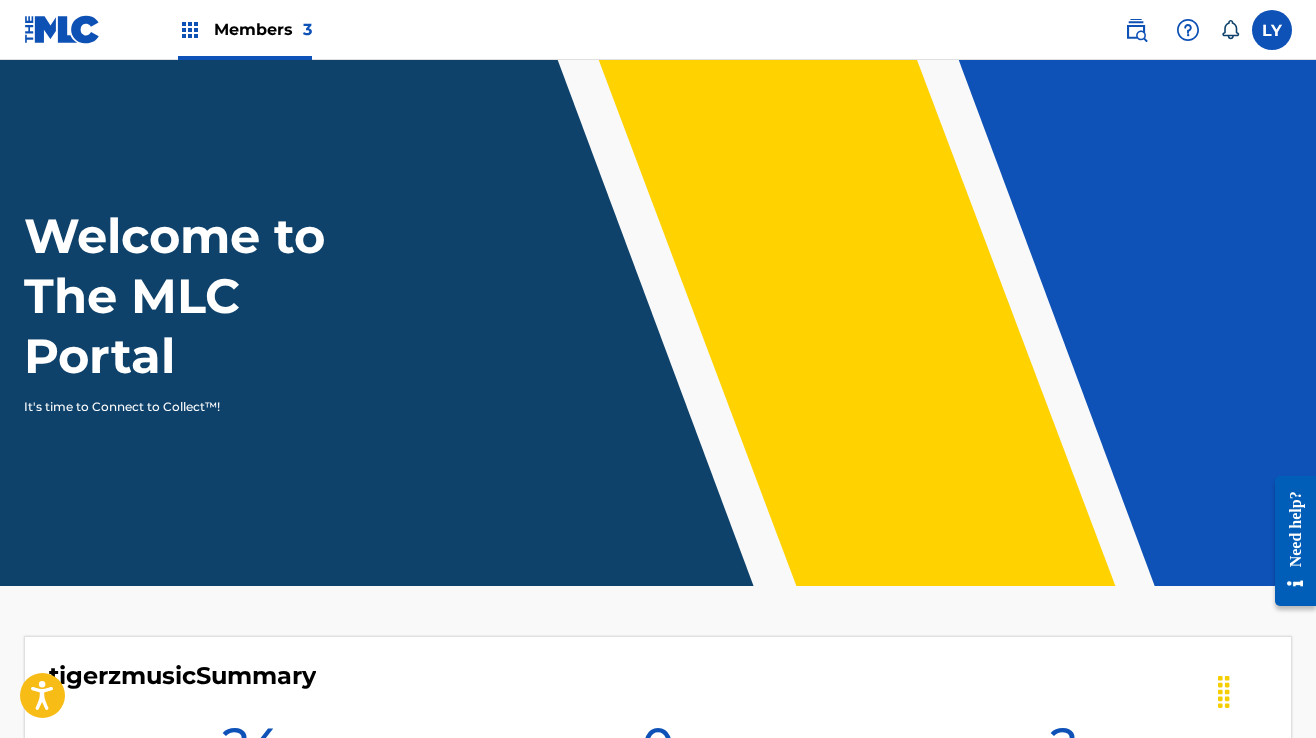 click 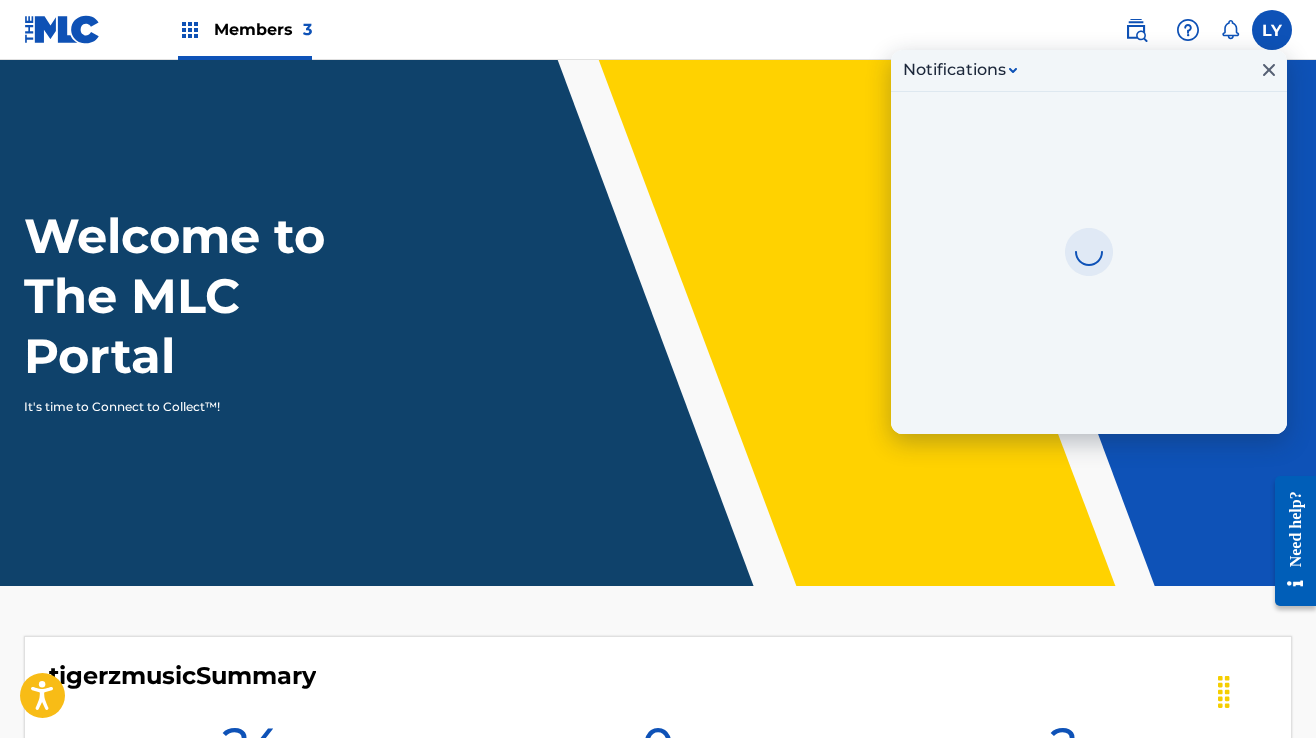 click 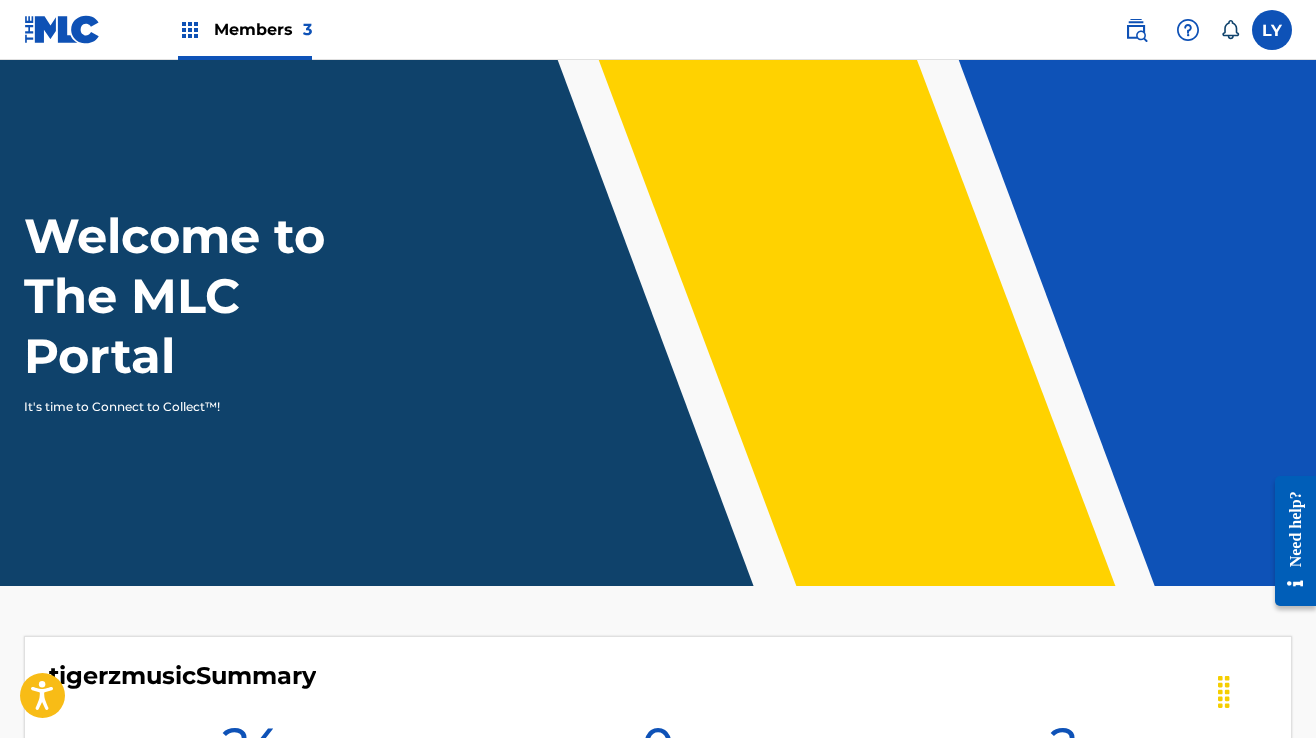 click 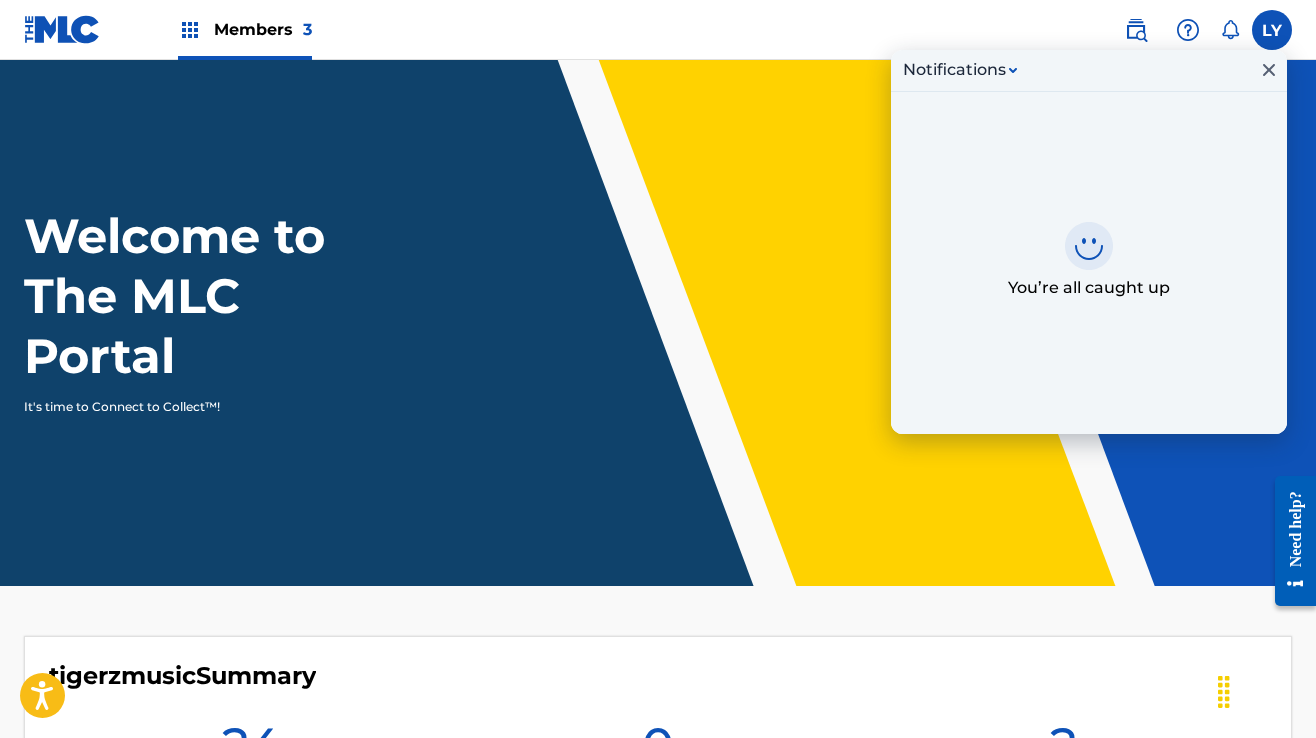 click 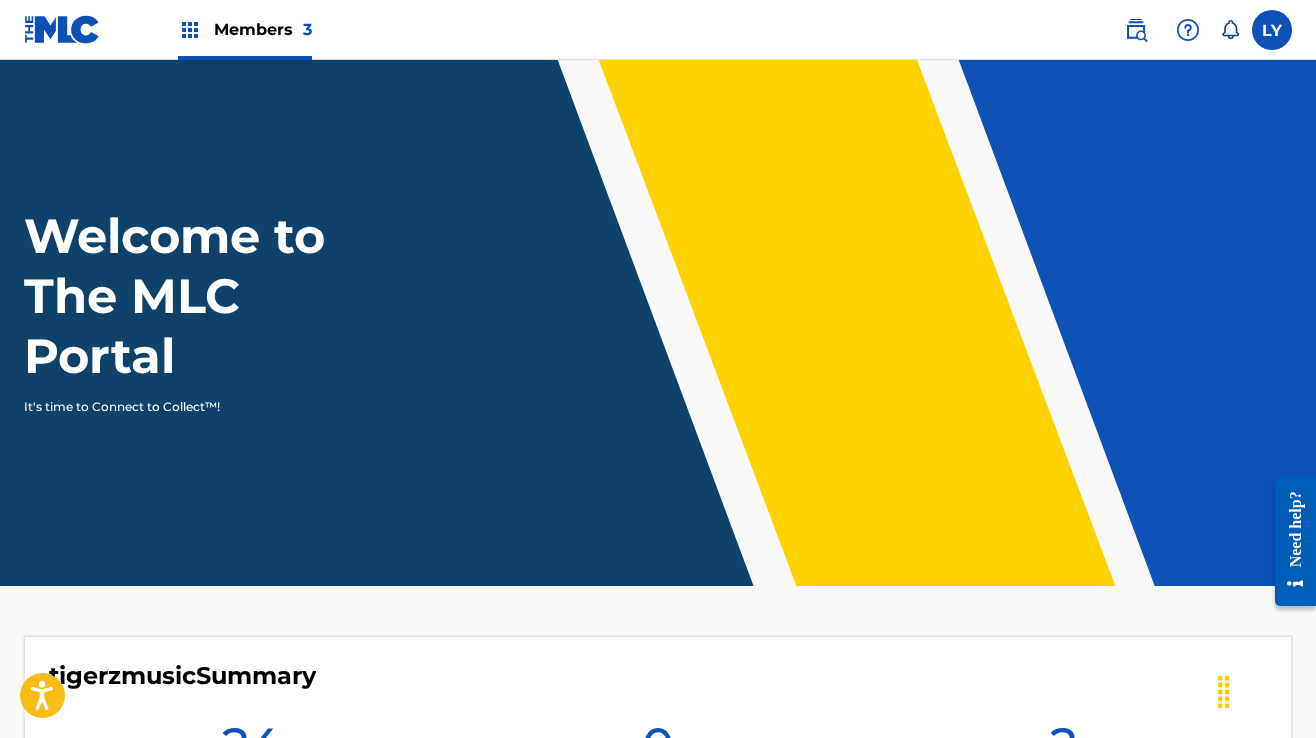 click at bounding box center (1272, 30) 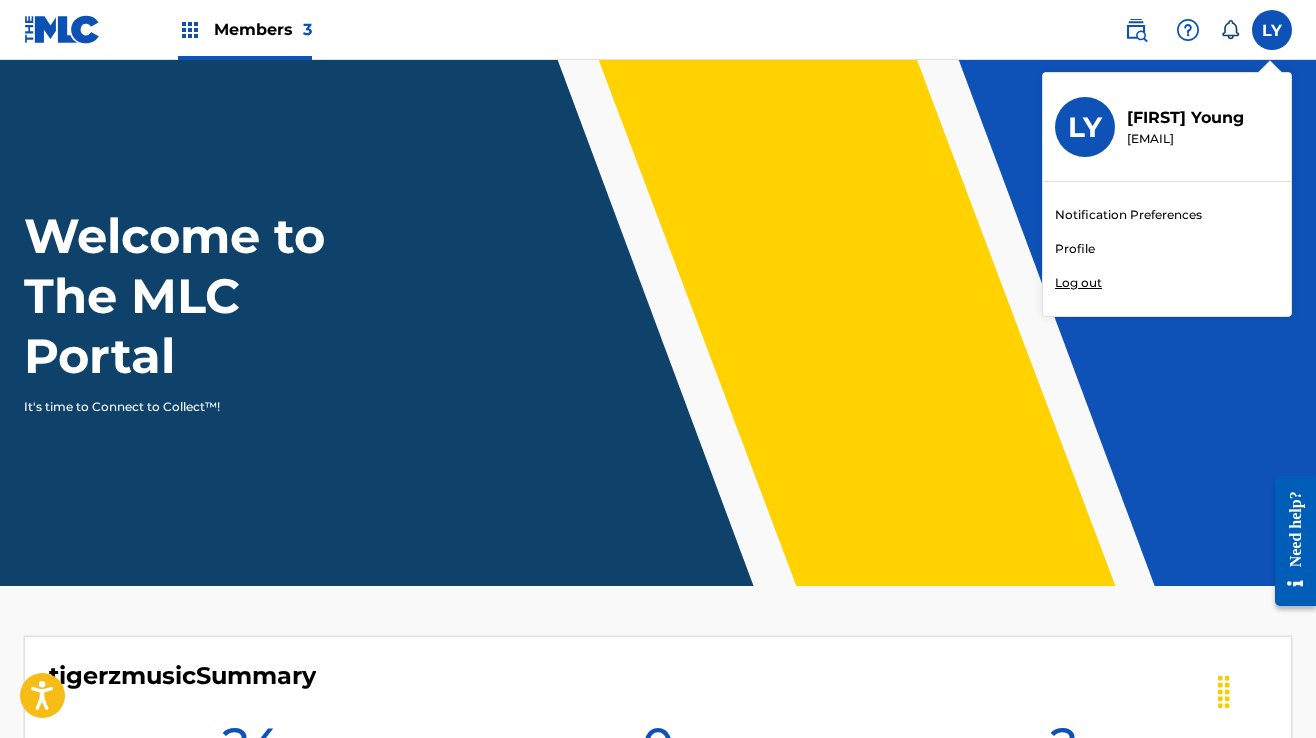 click on "Notification Preferences" at bounding box center (1128, 215) 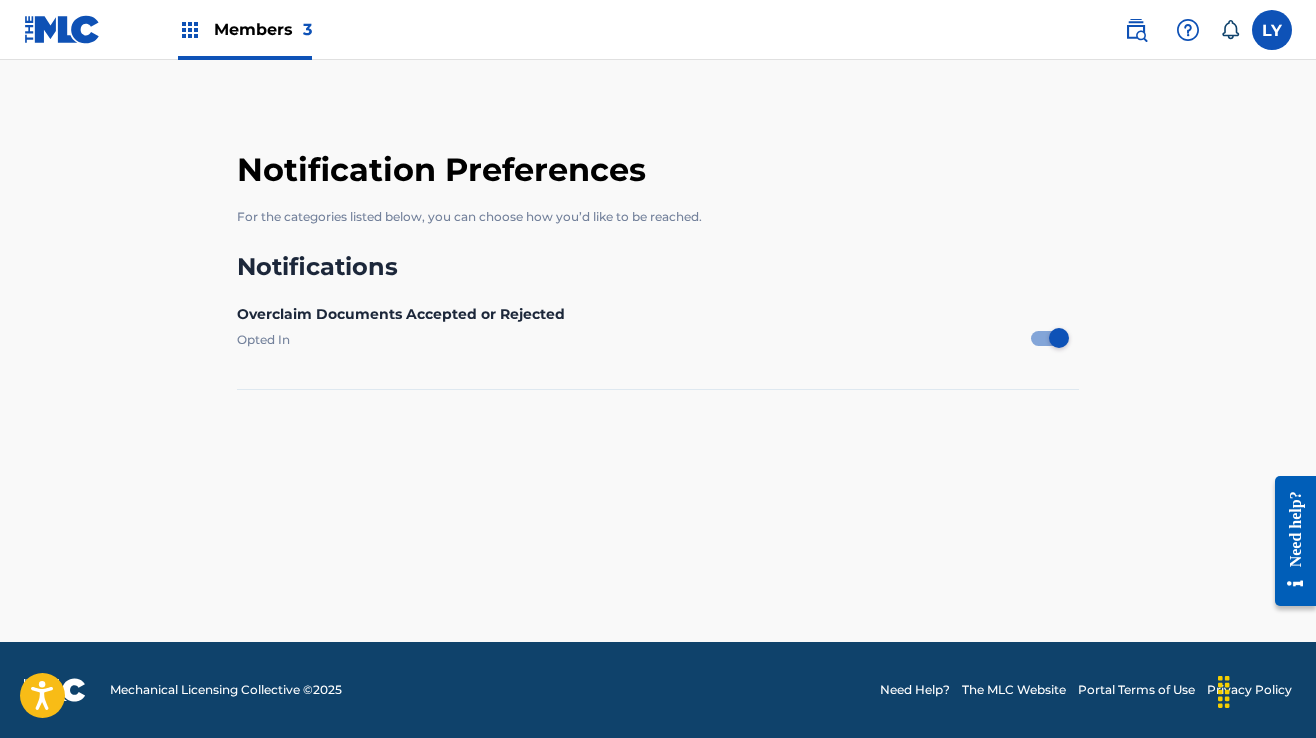 click at bounding box center [62, 29] 